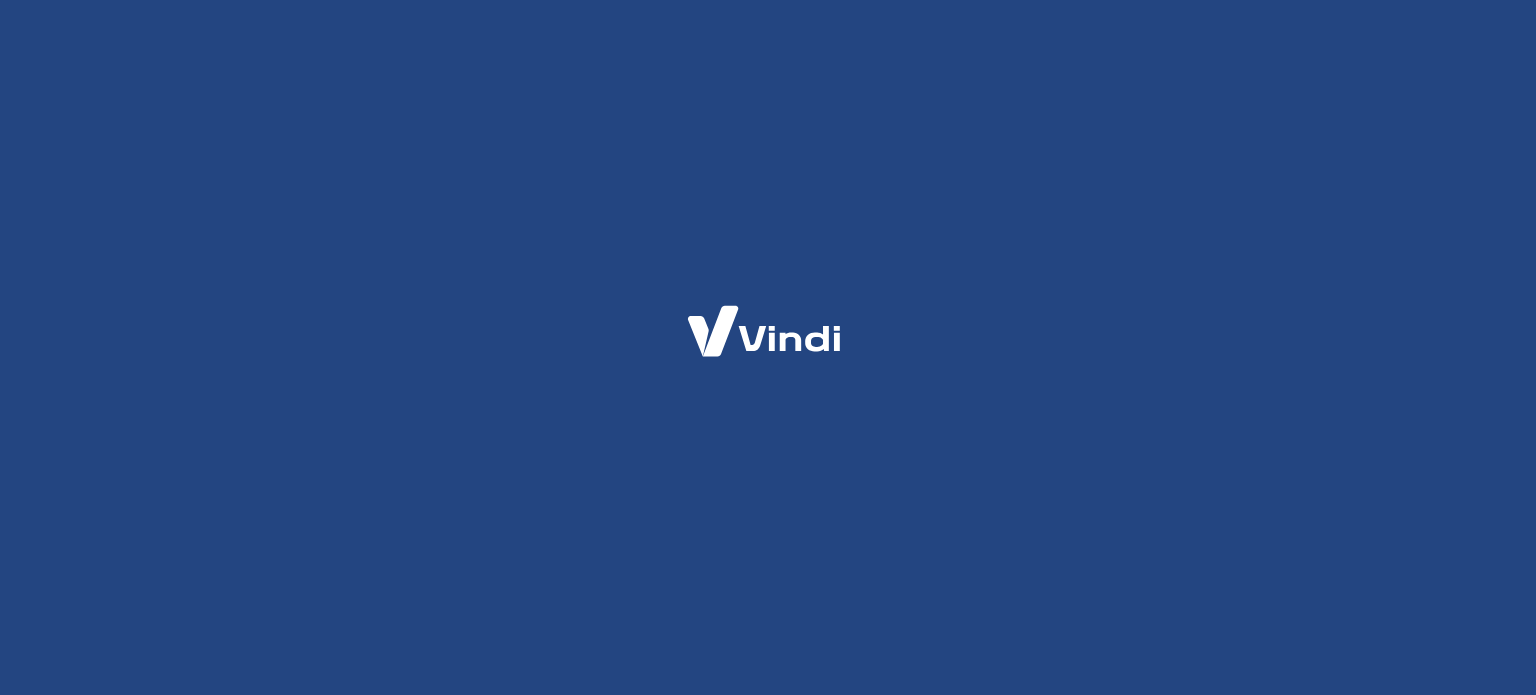 scroll, scrollTop: 0, scrollLeft: 0, axis: both 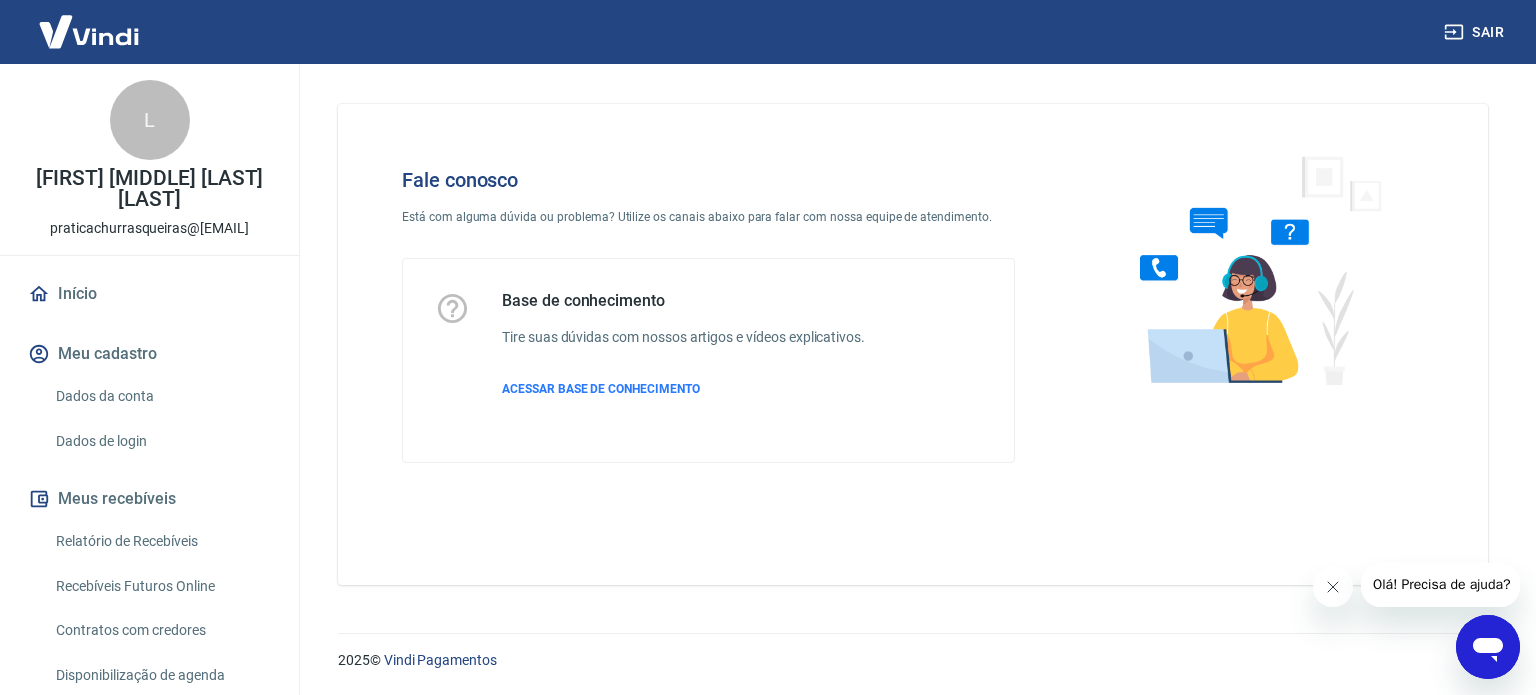 click 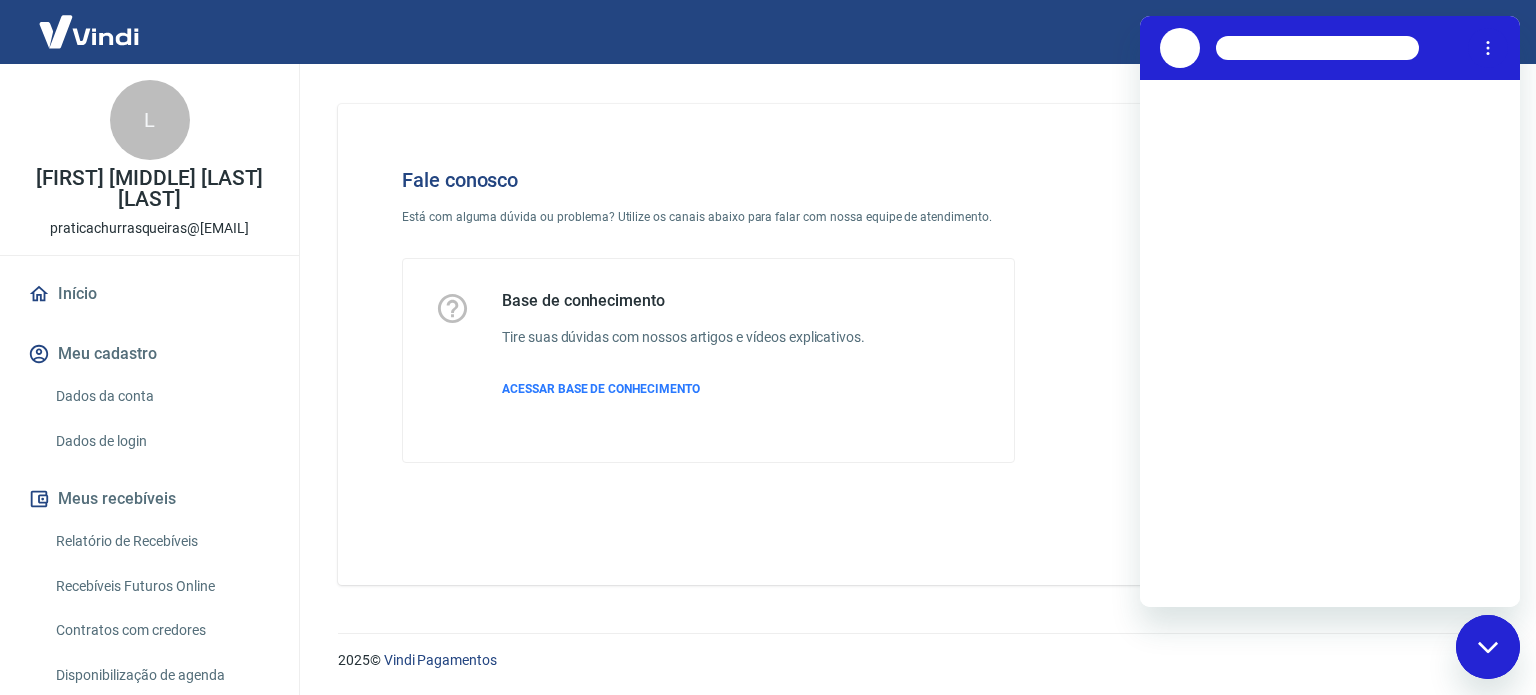 scroll, scrollTop: 0, scrollLeft: 0, axis: both 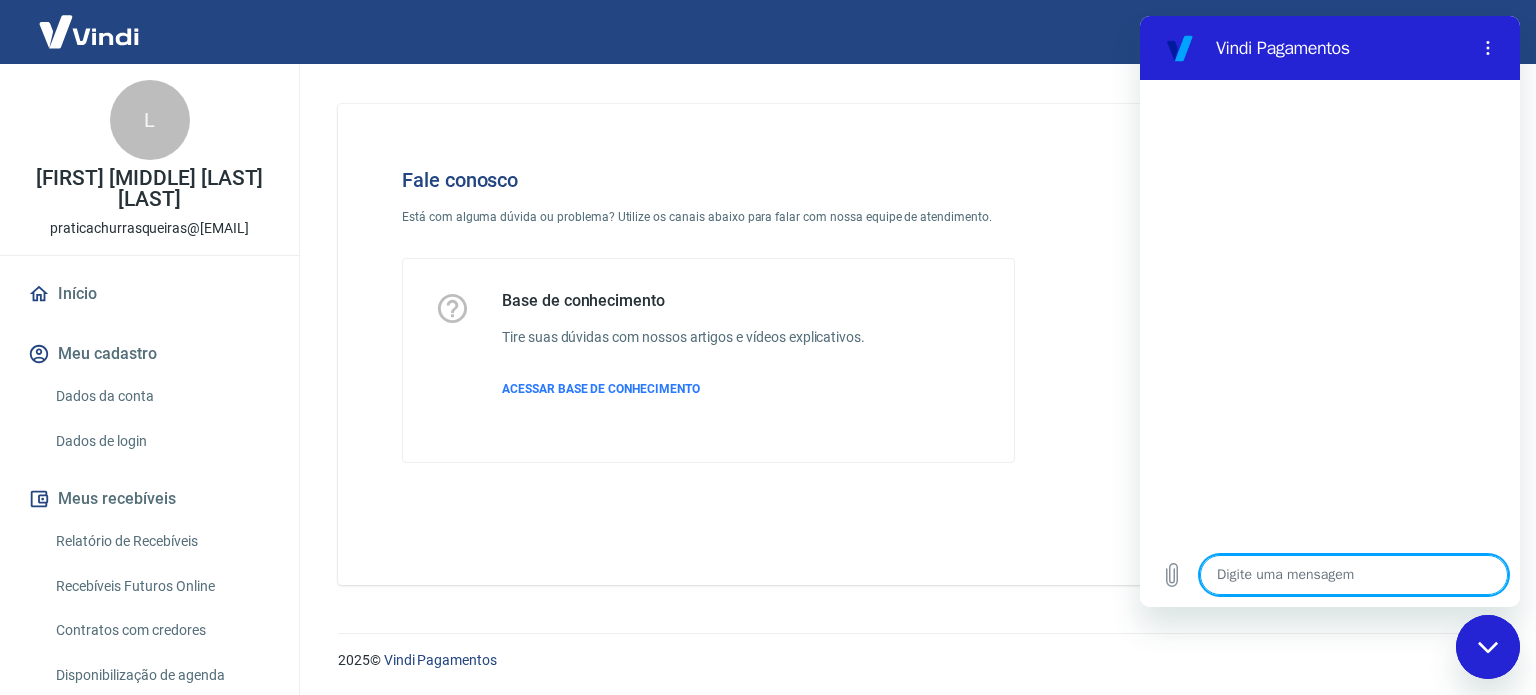 click at bounding box center (1354, 575) 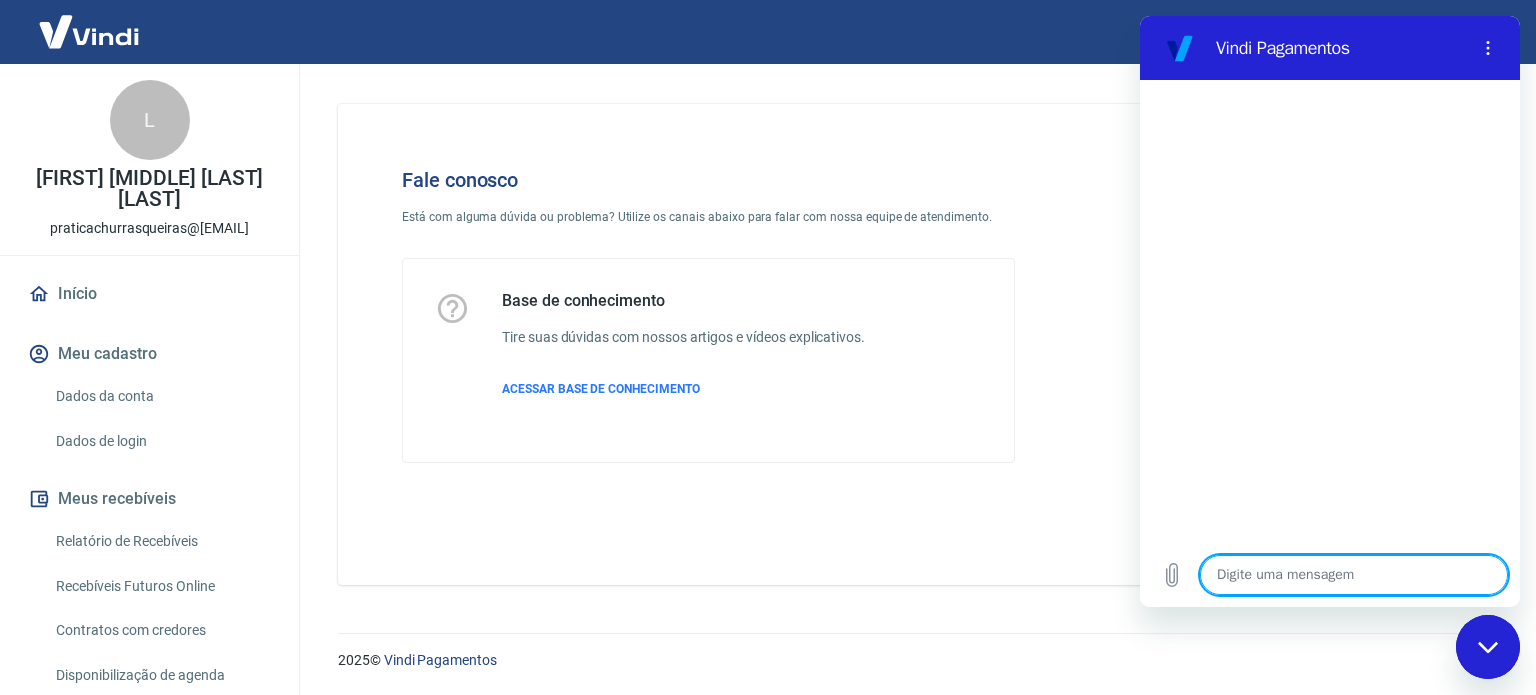 type on "o" 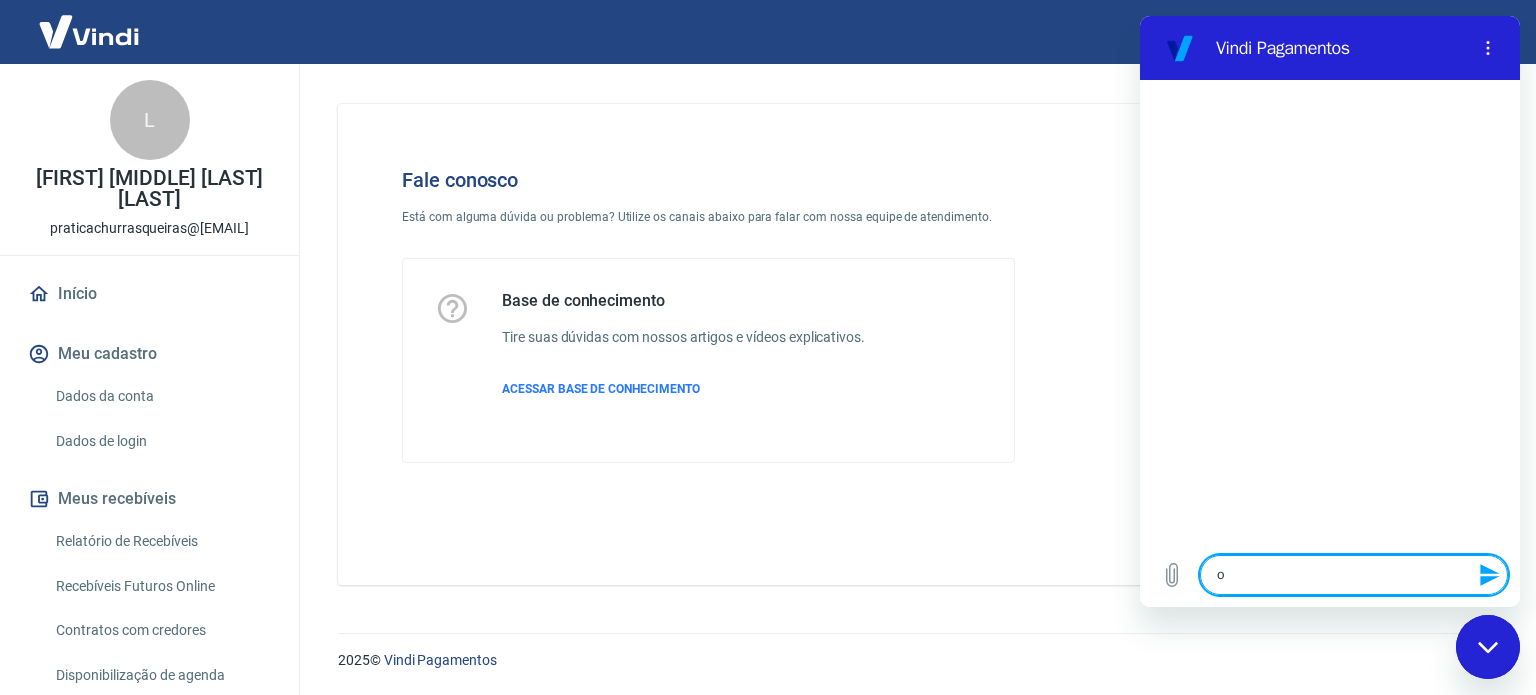 type on "oi" 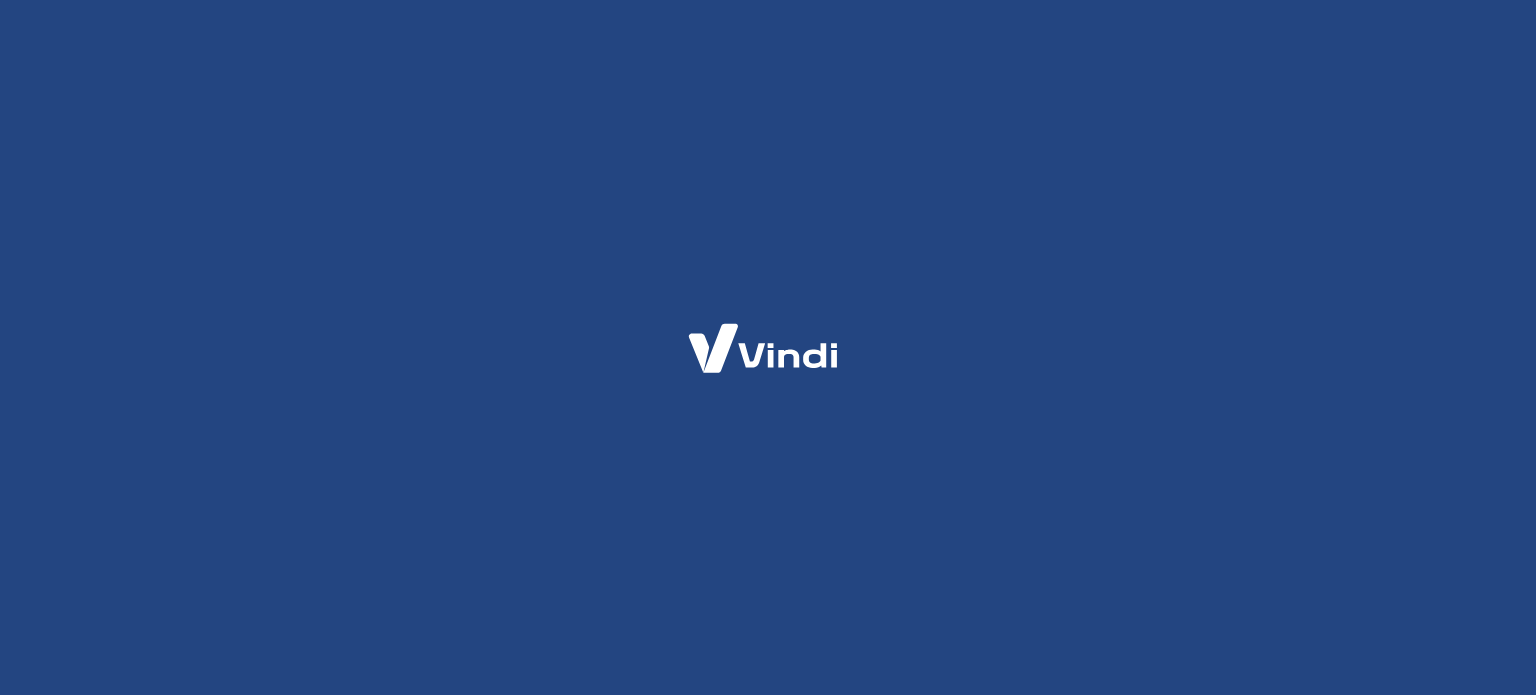 scroll, scrollTop: 0, scrollLeft: 0, axis: both 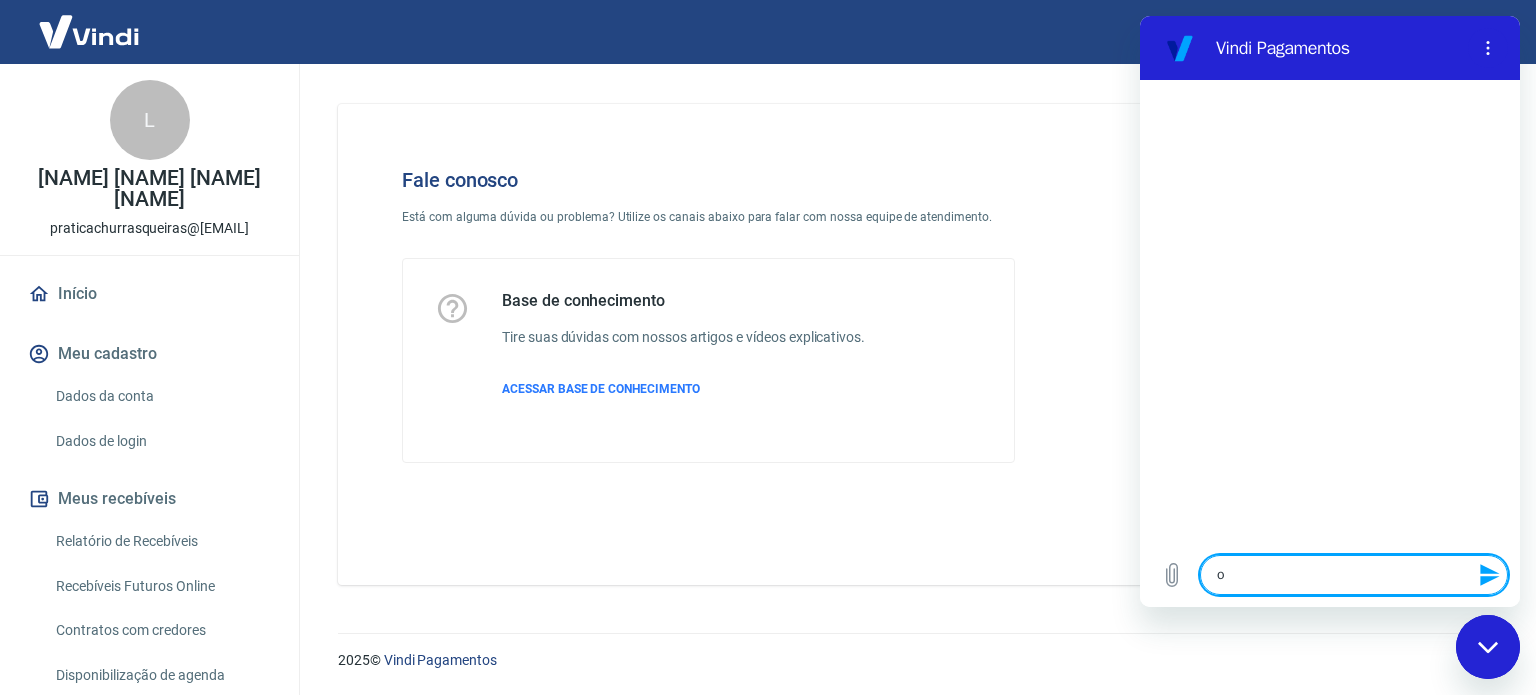 type on "oi" 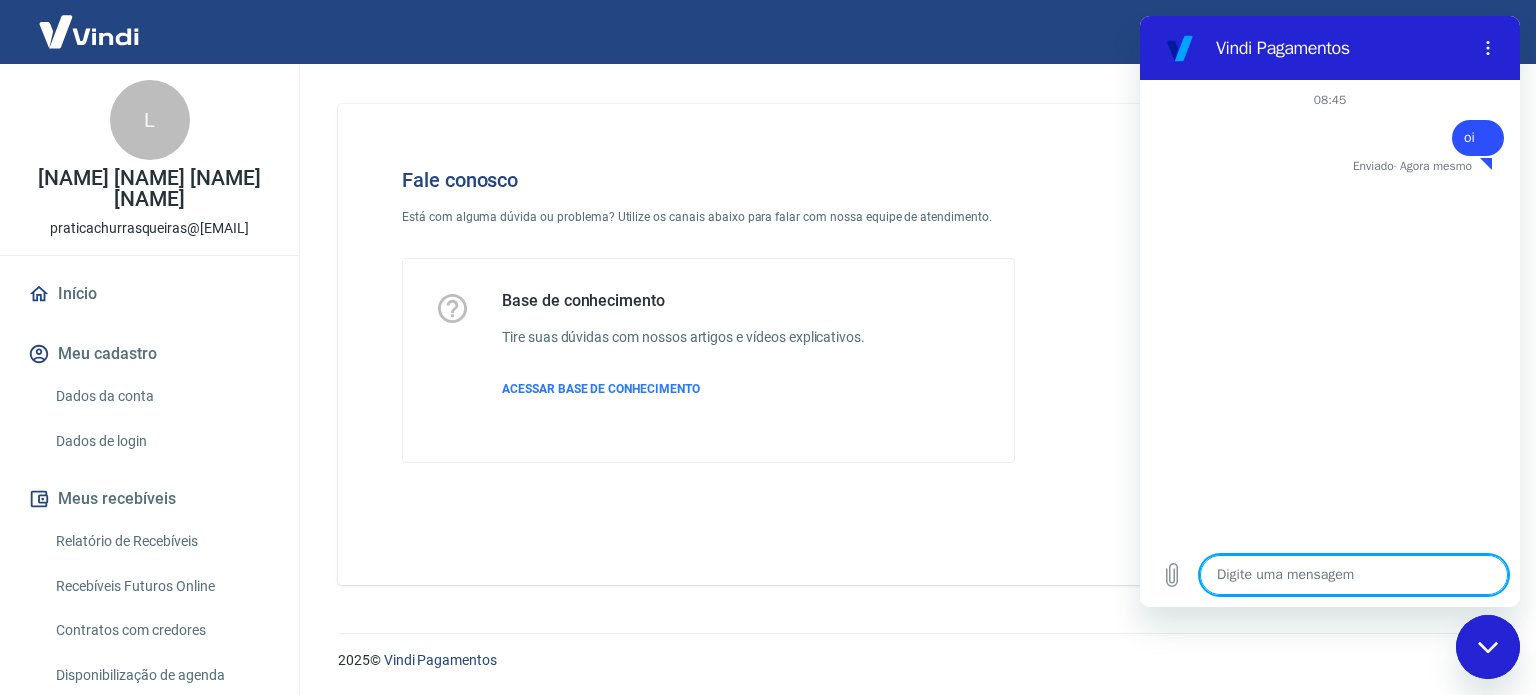 click at bounding box center [1354, 575] 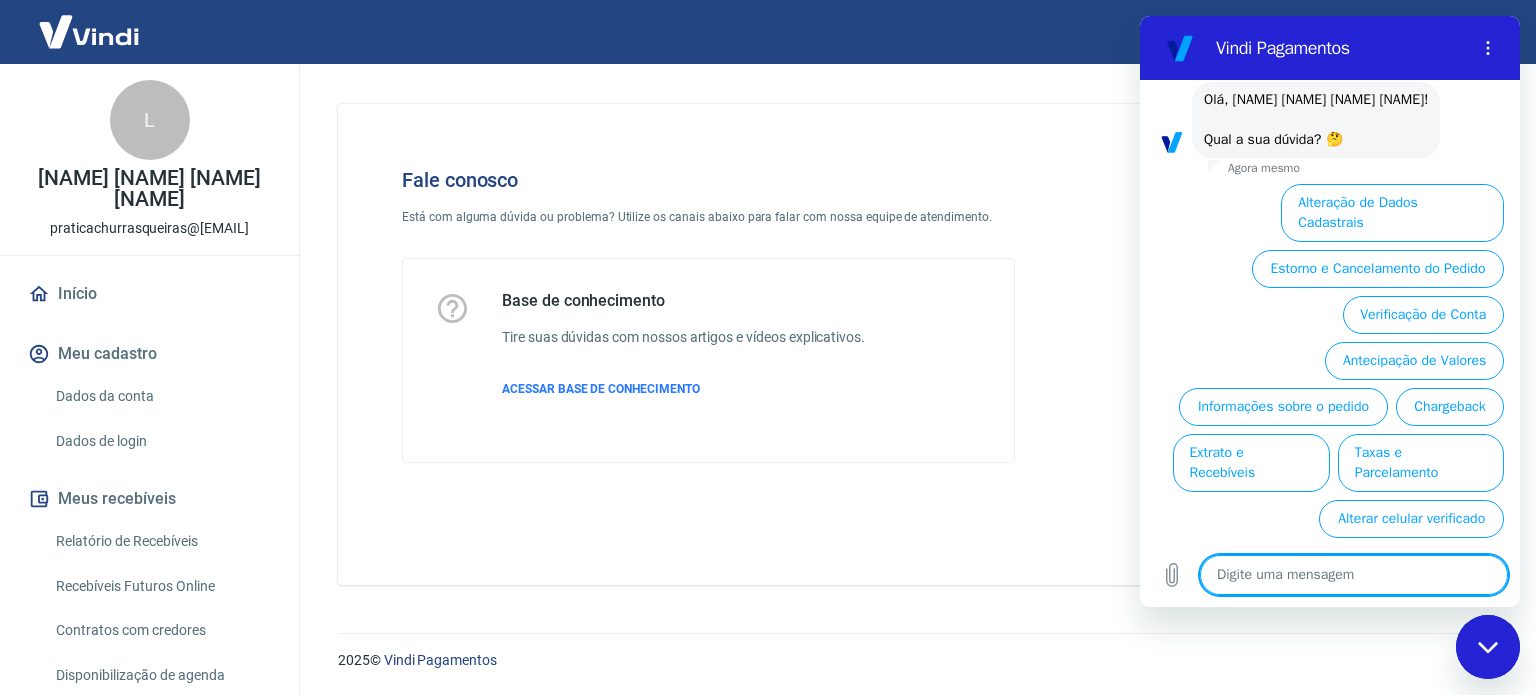 scroll, scrollTop: 126, scrollLeft: 0, axis: vertical 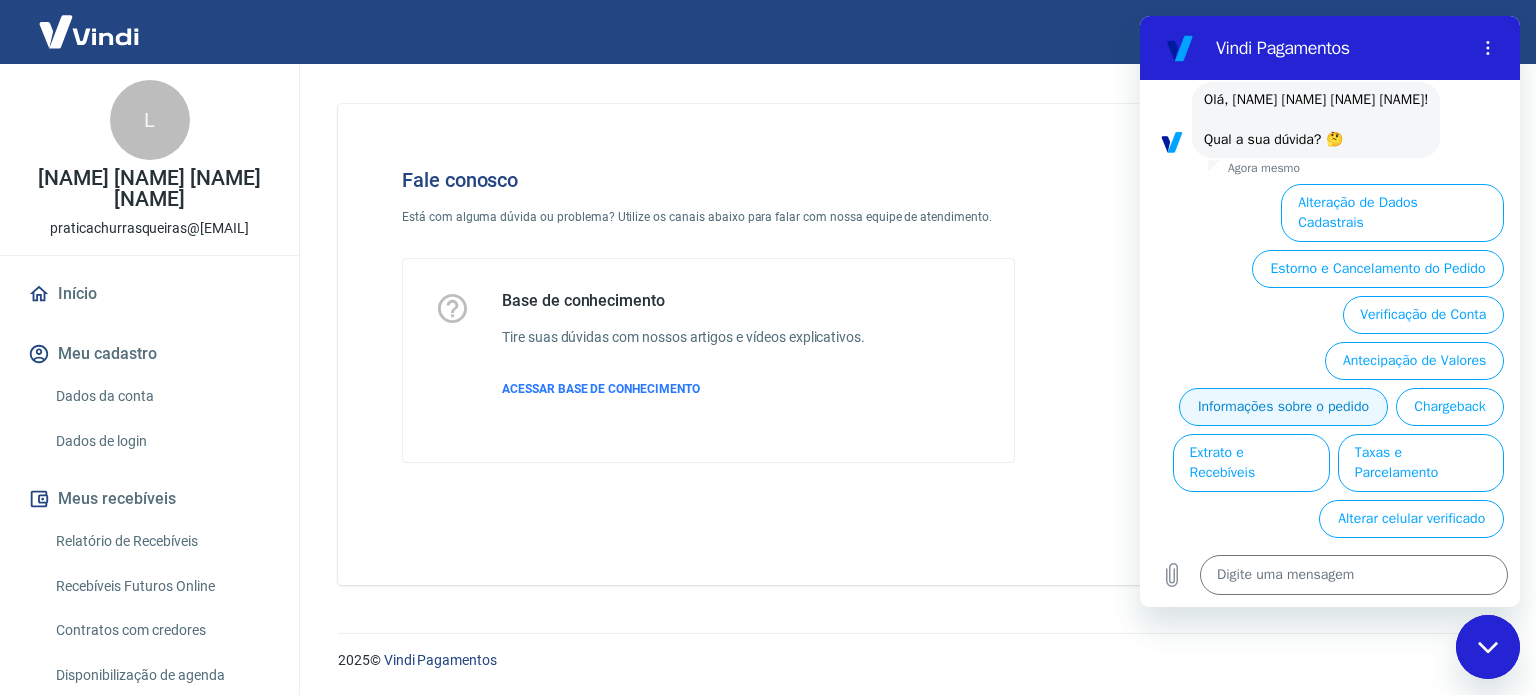 click on "Informações sobre o pedido" at bounding box center [1283, 407] 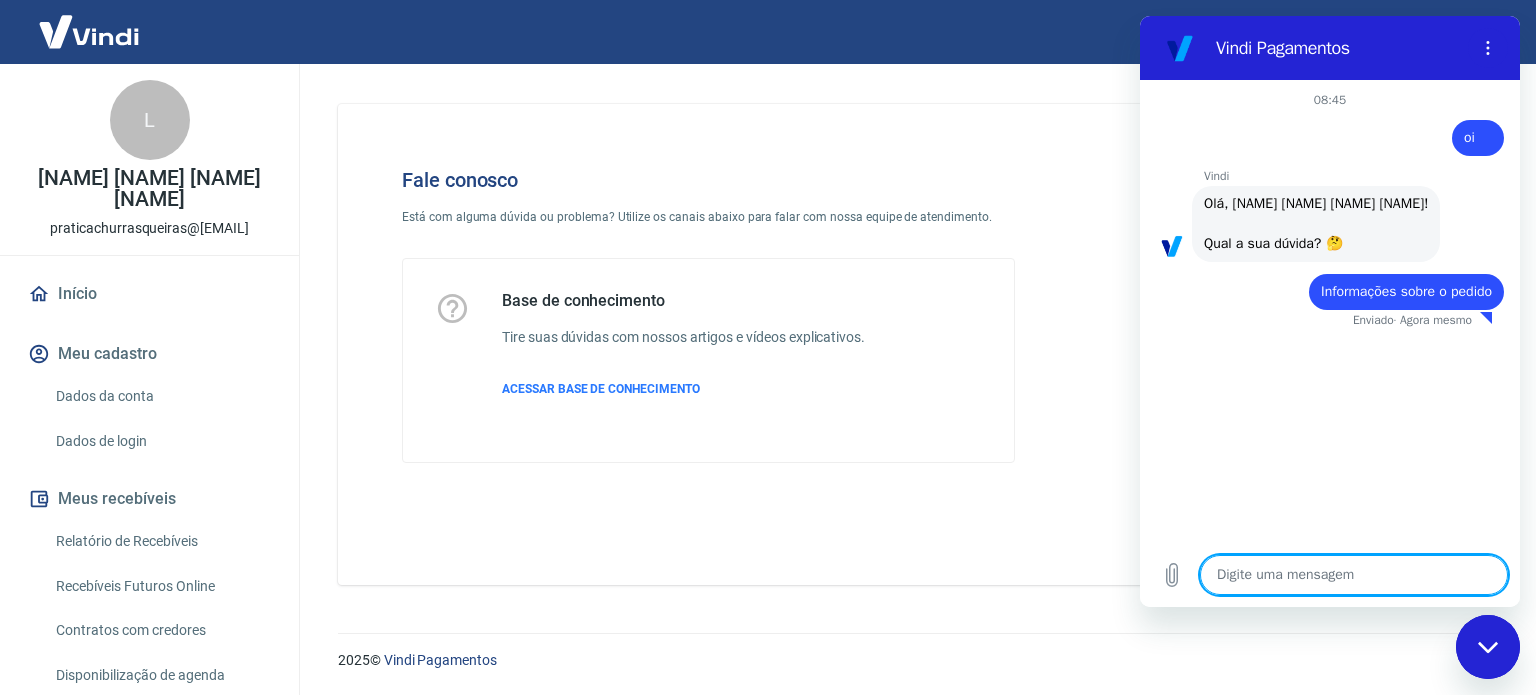 click at bounding box center [1354, 575] 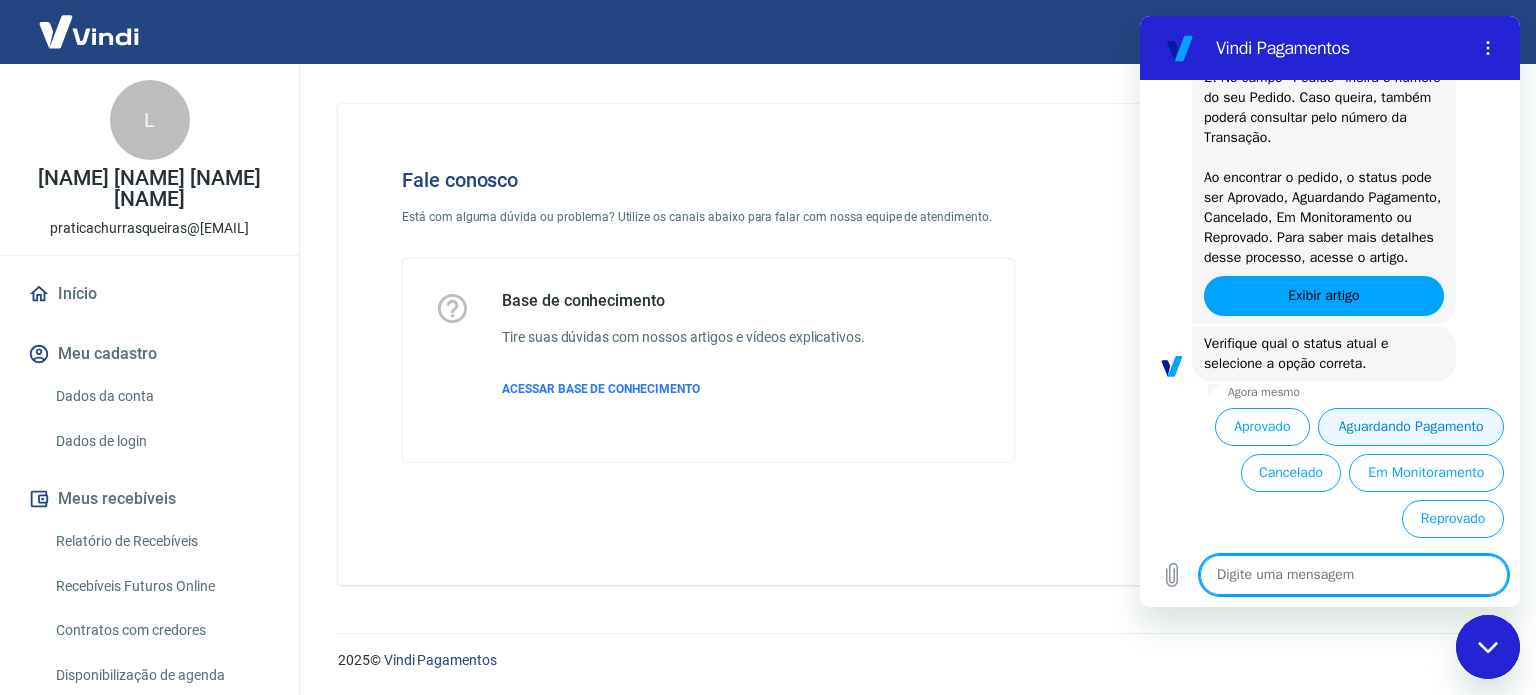 scroll, scrollTop: 518, scrollLeft: 0, axis: vertical 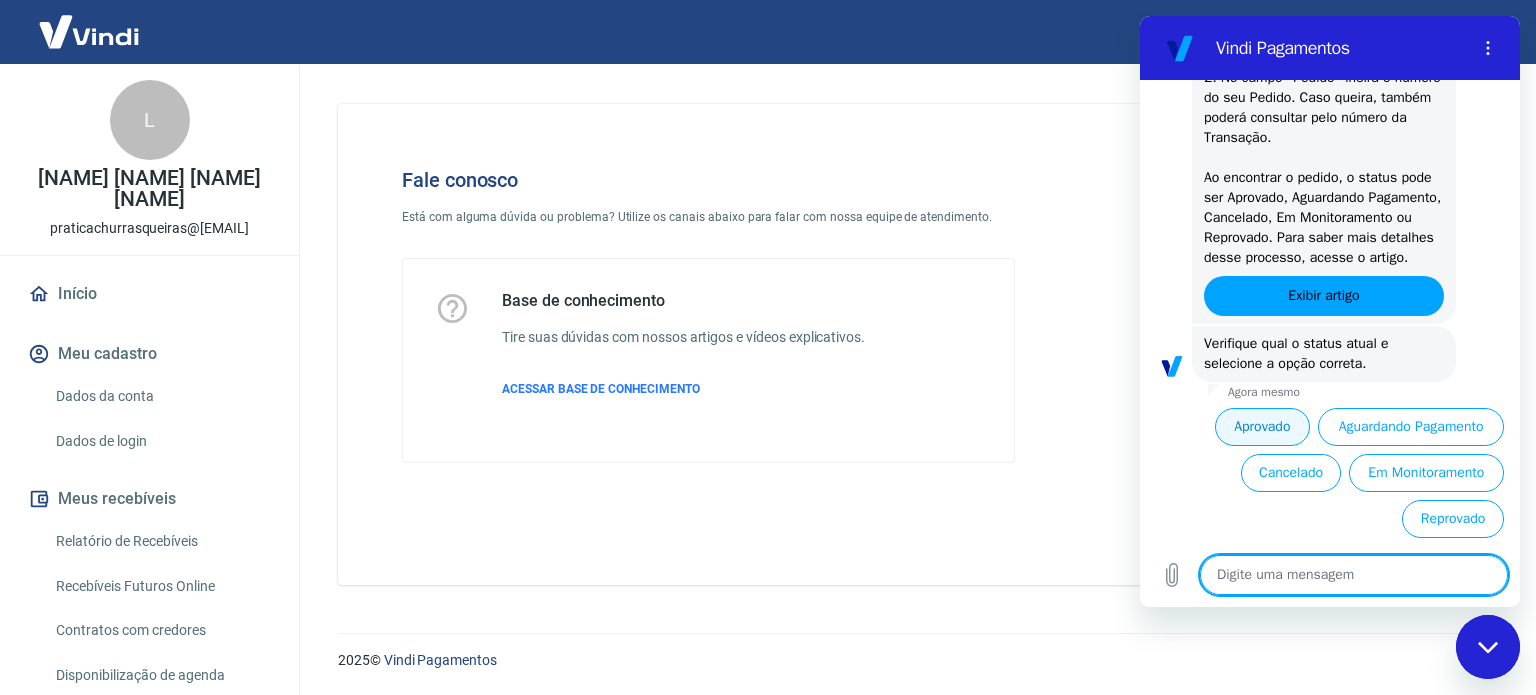 click on "Aprovado" at bounding box center [1263, 427] 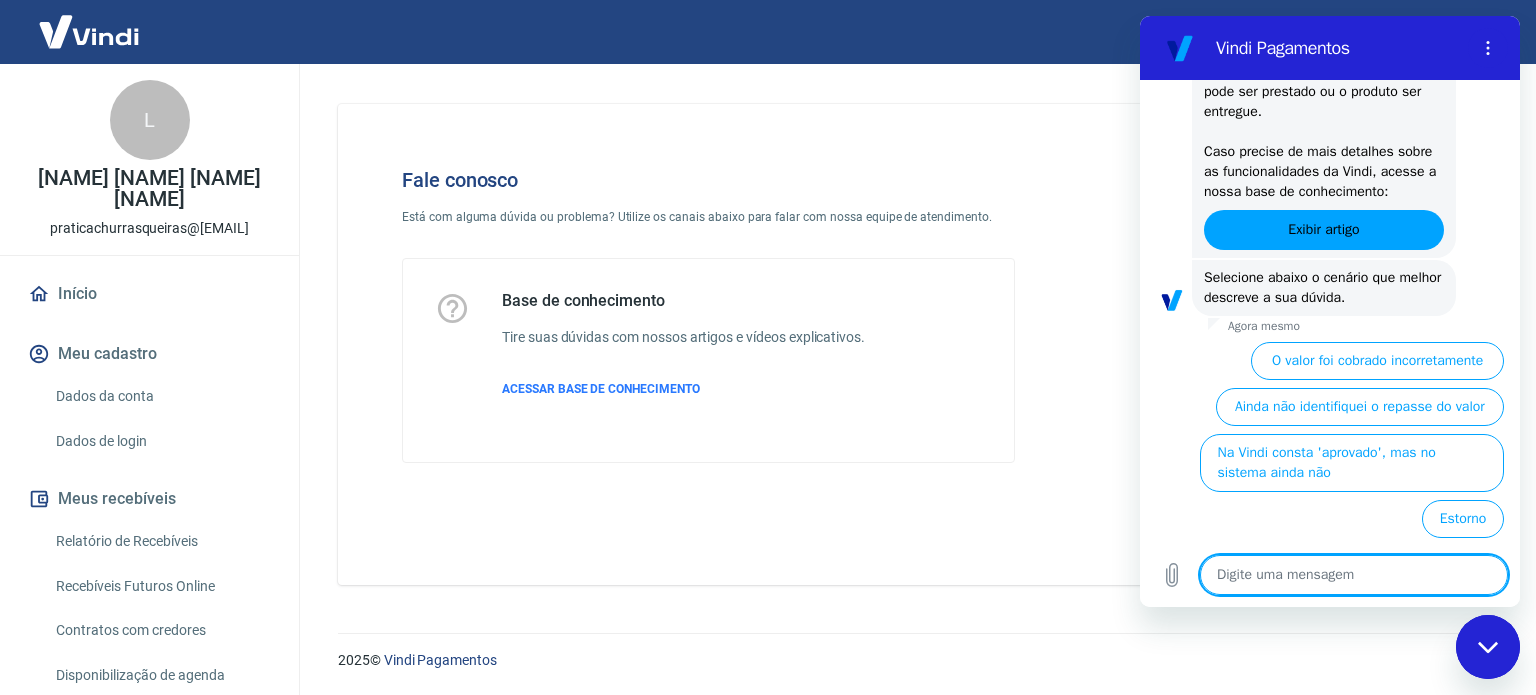 scroll, scrollTop: 1124, scrollLeft: 0, axis: vertical 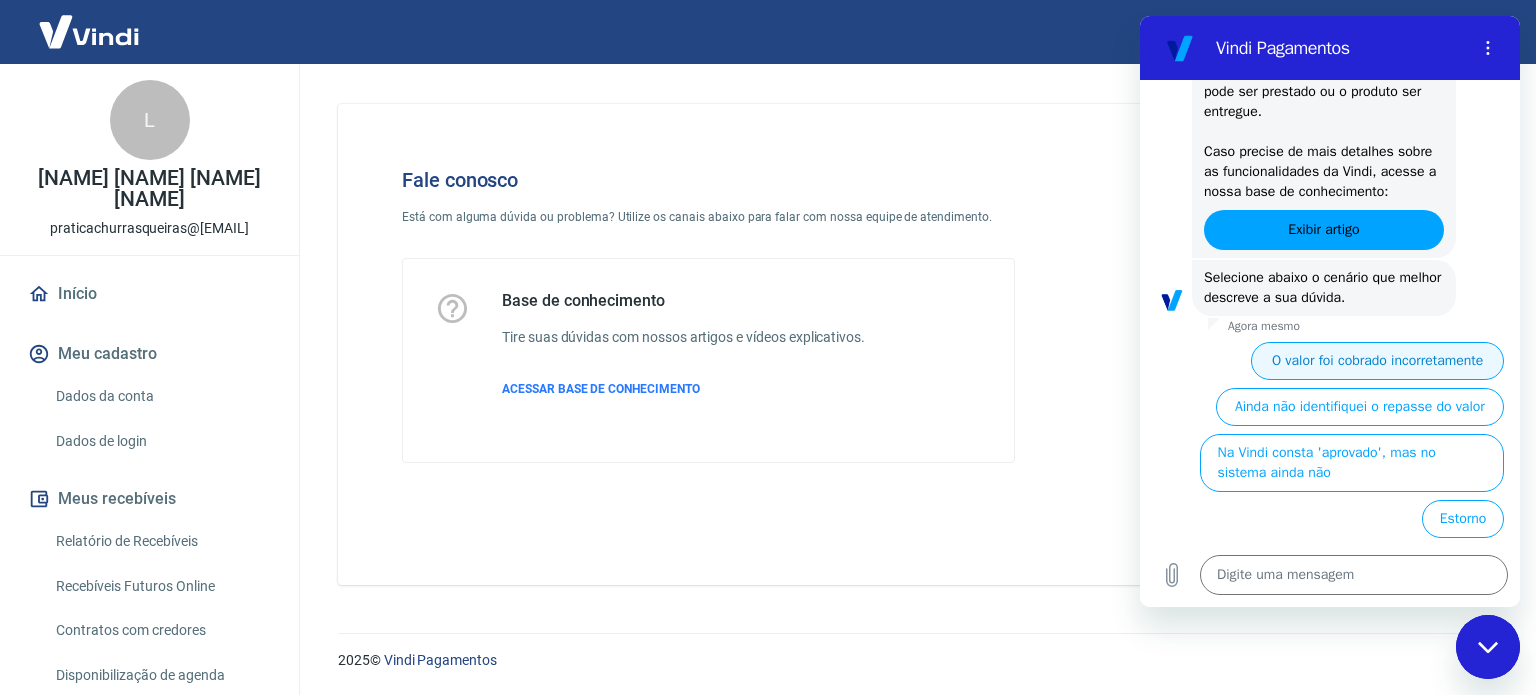 click on "O valor foi cobrado incorretamente" at bounding box center [1377, 361] 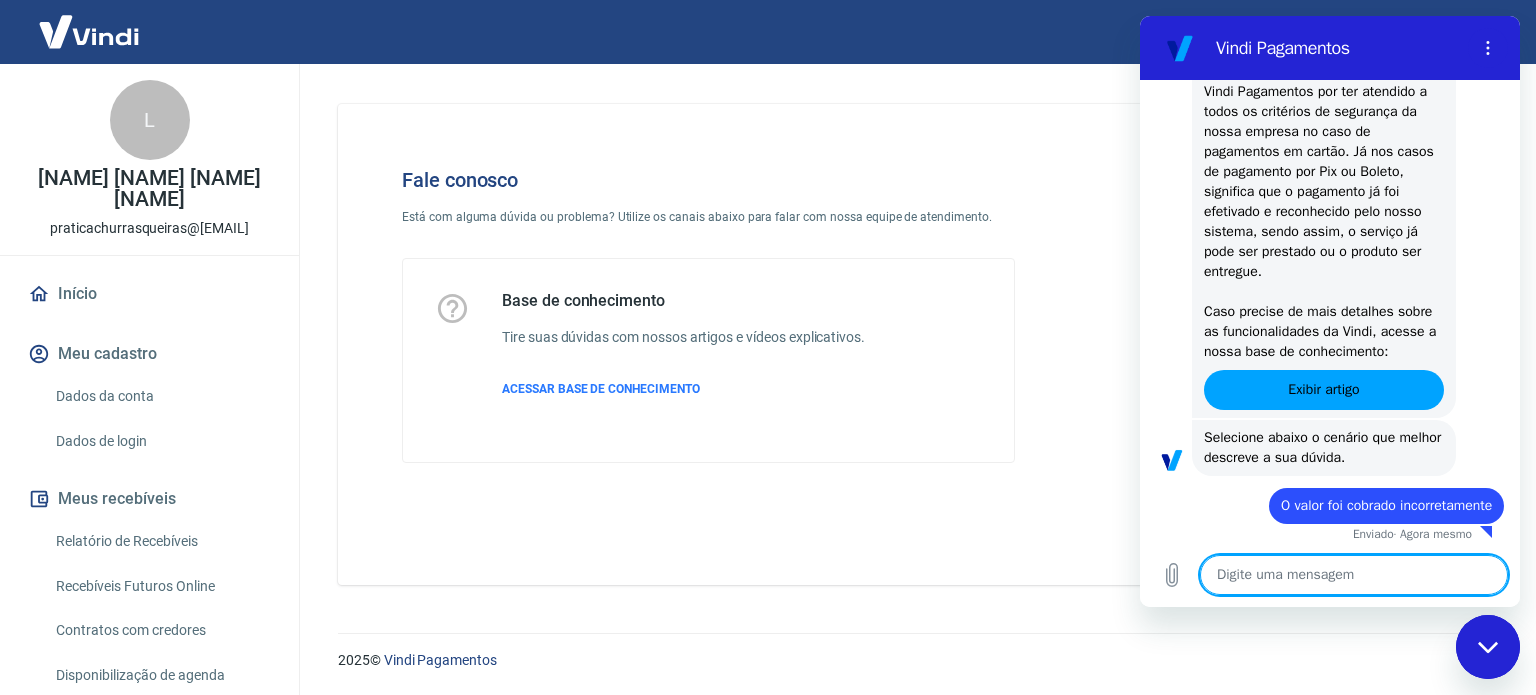 scroll, scrollTop: 965, scrollLeft: 0, axis: vertical 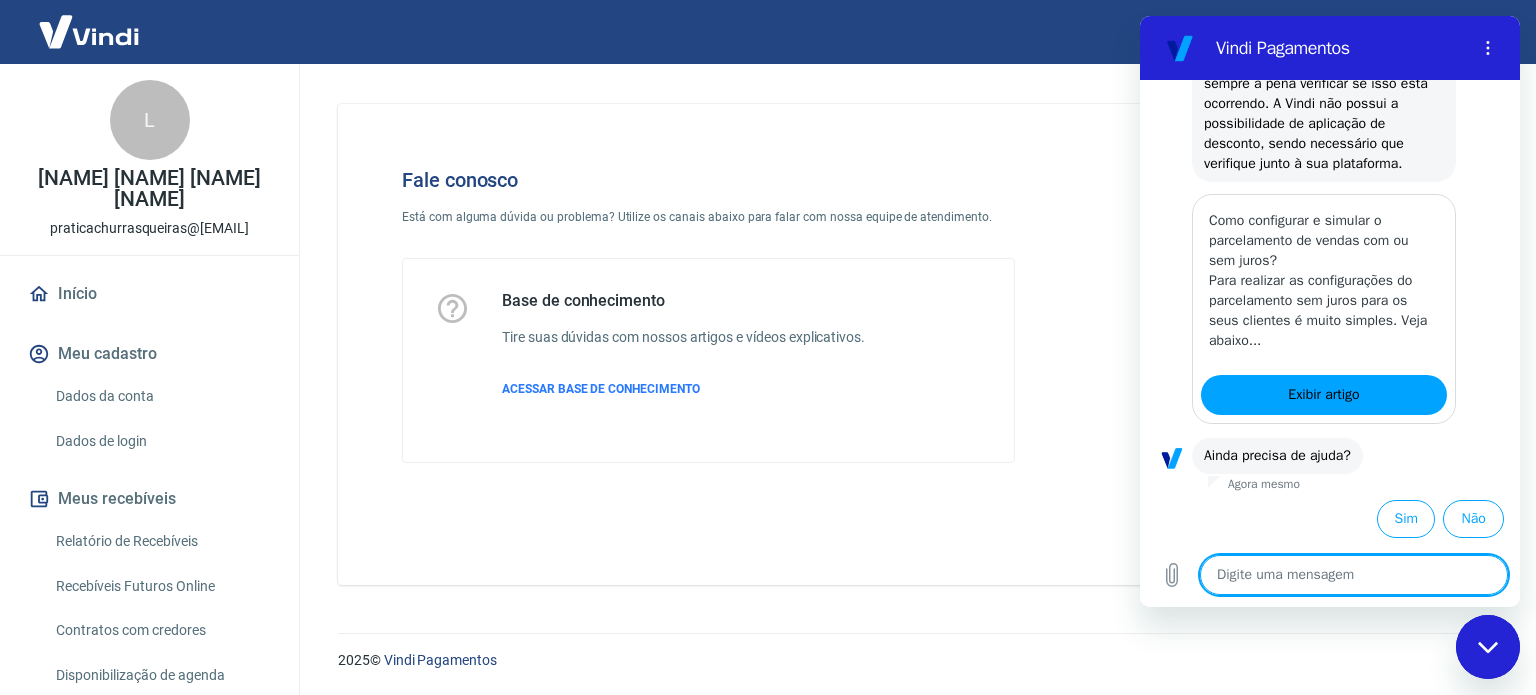 click on "Sim" at bounding box center (1402, 515) 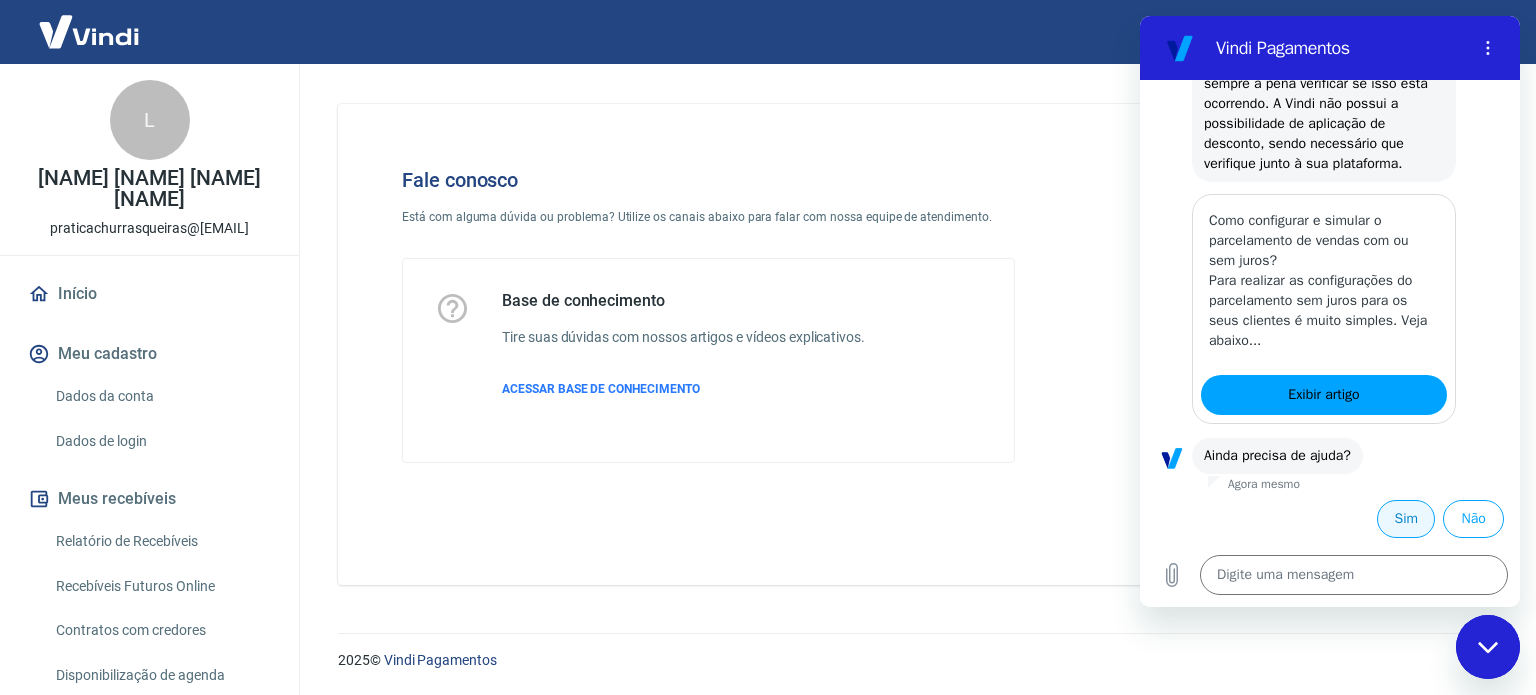 click on "Sim" at bounding box center [1406, 519] 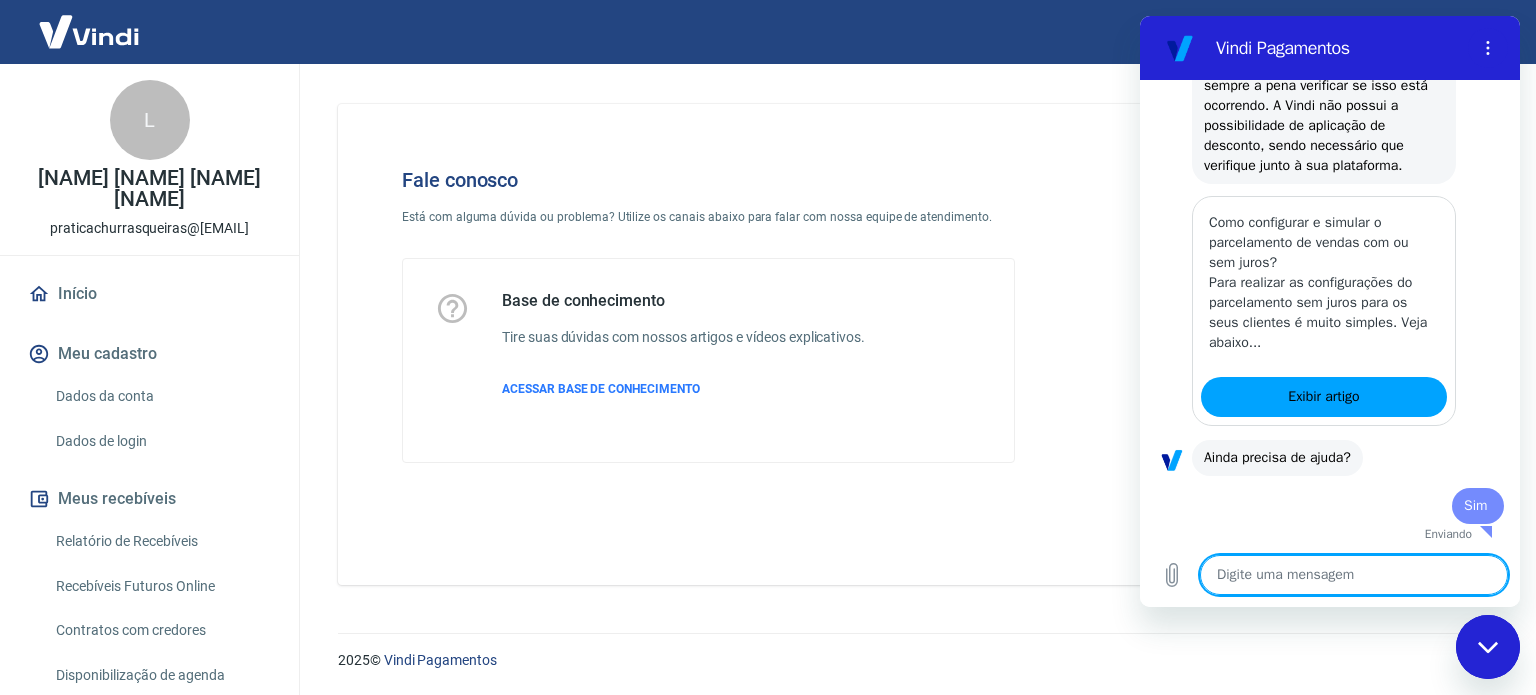 scroll, scrollTop: 2171, scrollLeft: 0, axis: vertical 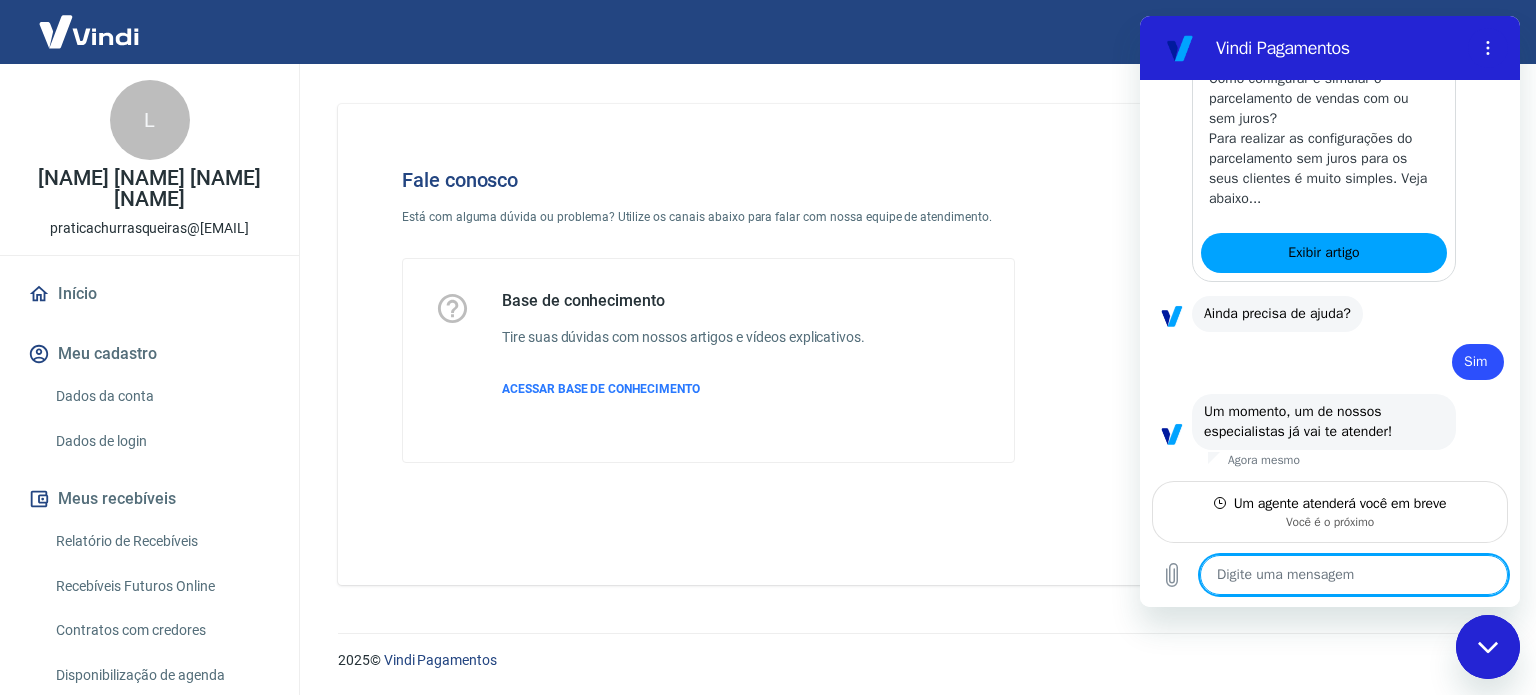 click at bounding box center (1354, 575) 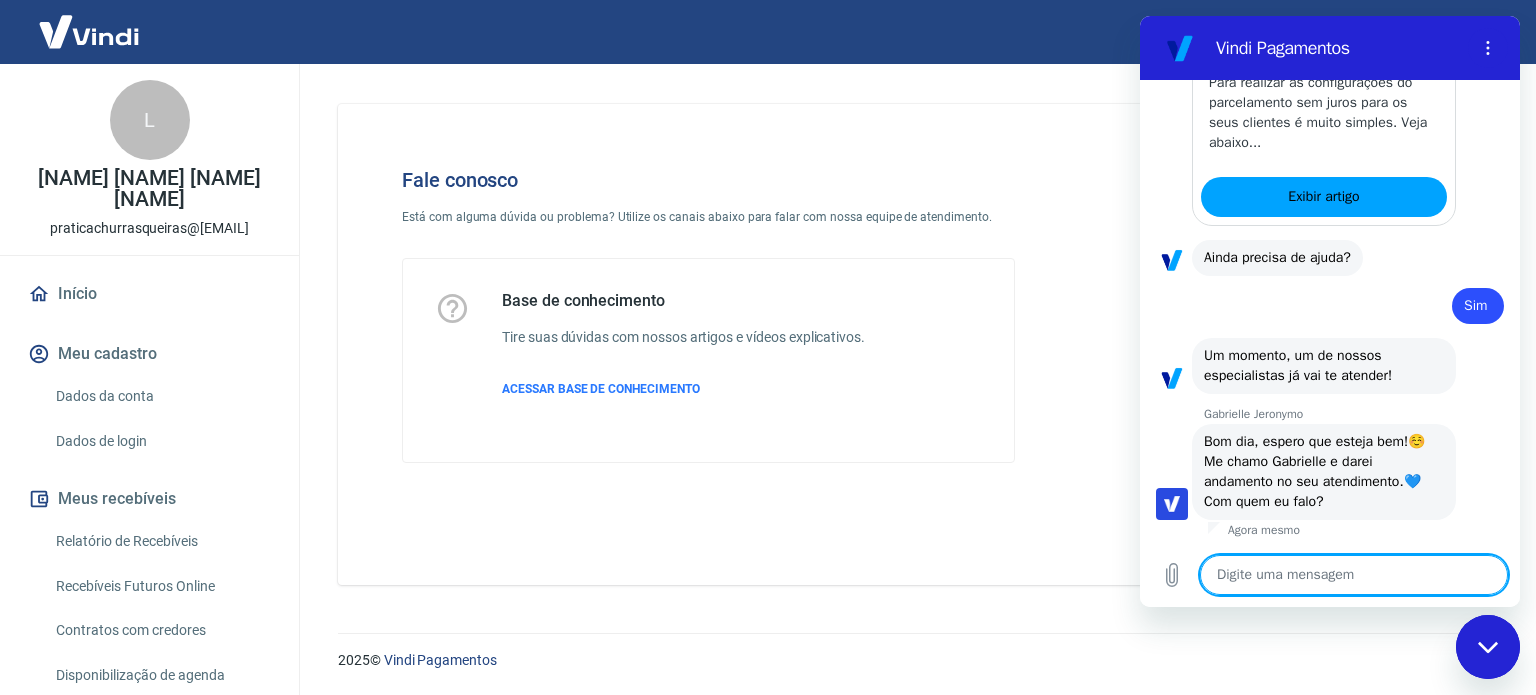 scroll, scrollTop: 2411, scrollLeft: 0, axis: vertical 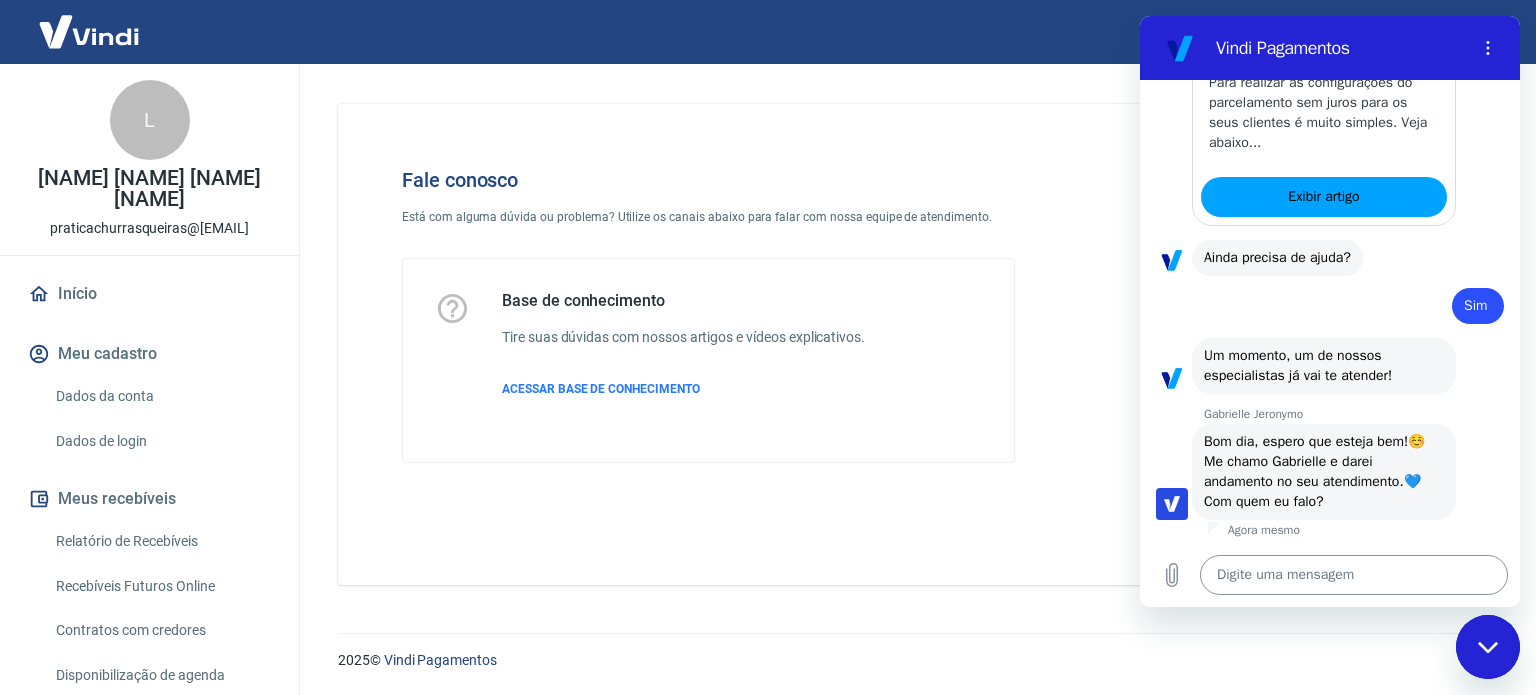 click at bounding box center [1354, 575] 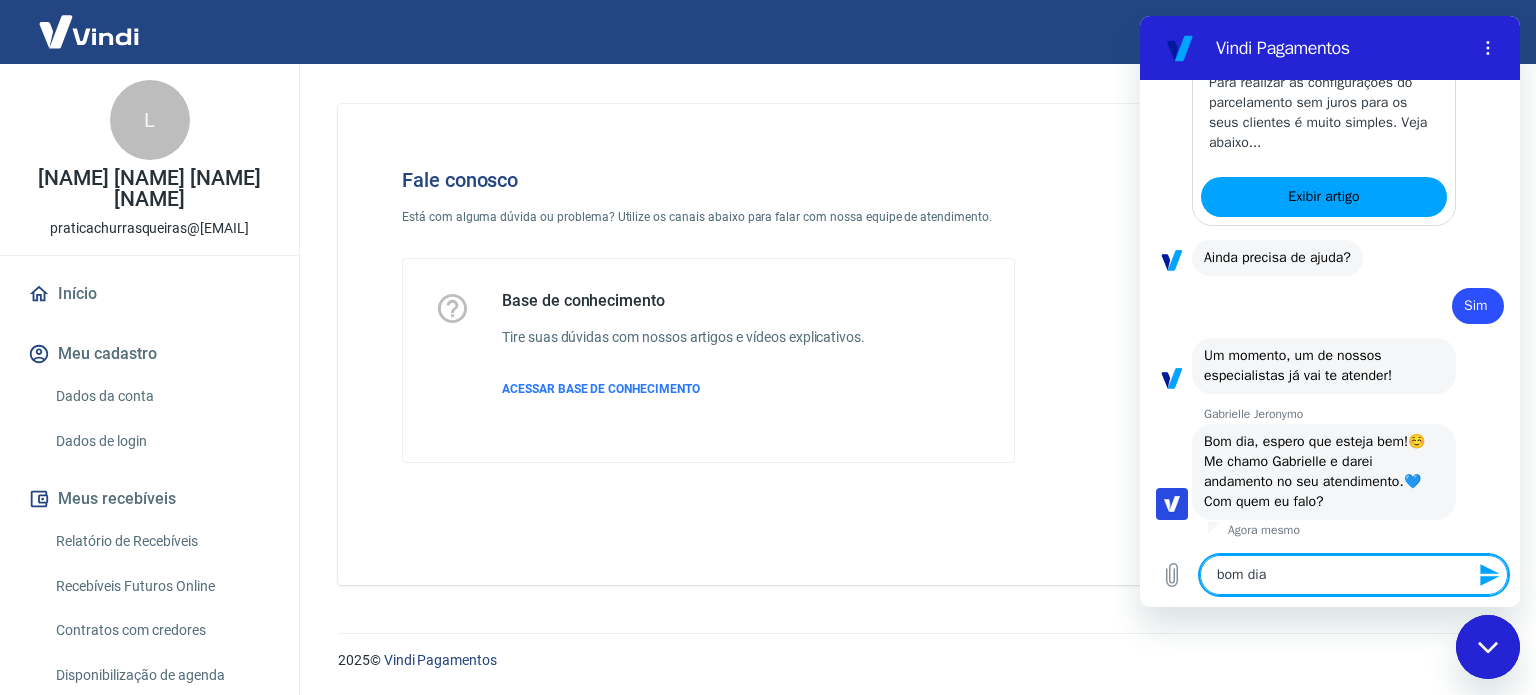 type on "bom dia" 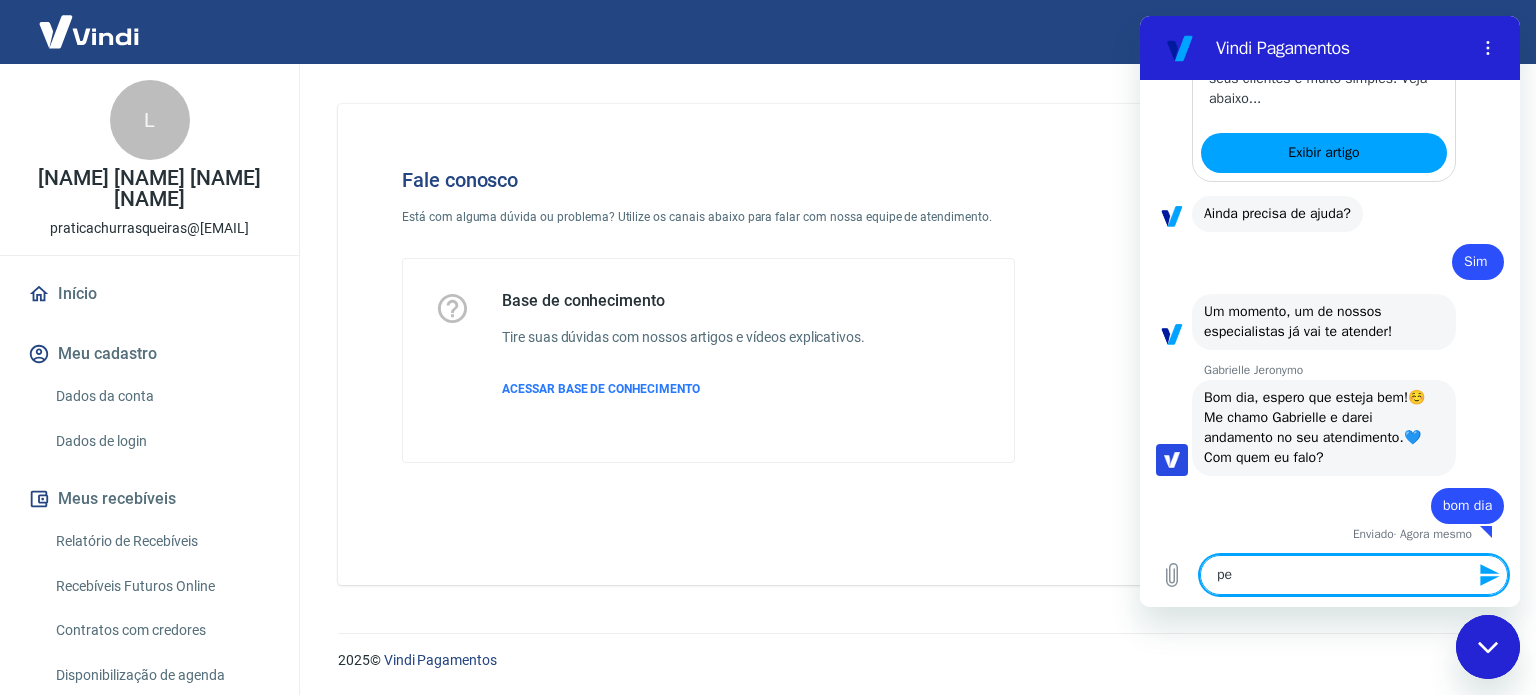 scroll, scrollTop: 2459, scrollLeft: 0, axis: vertical 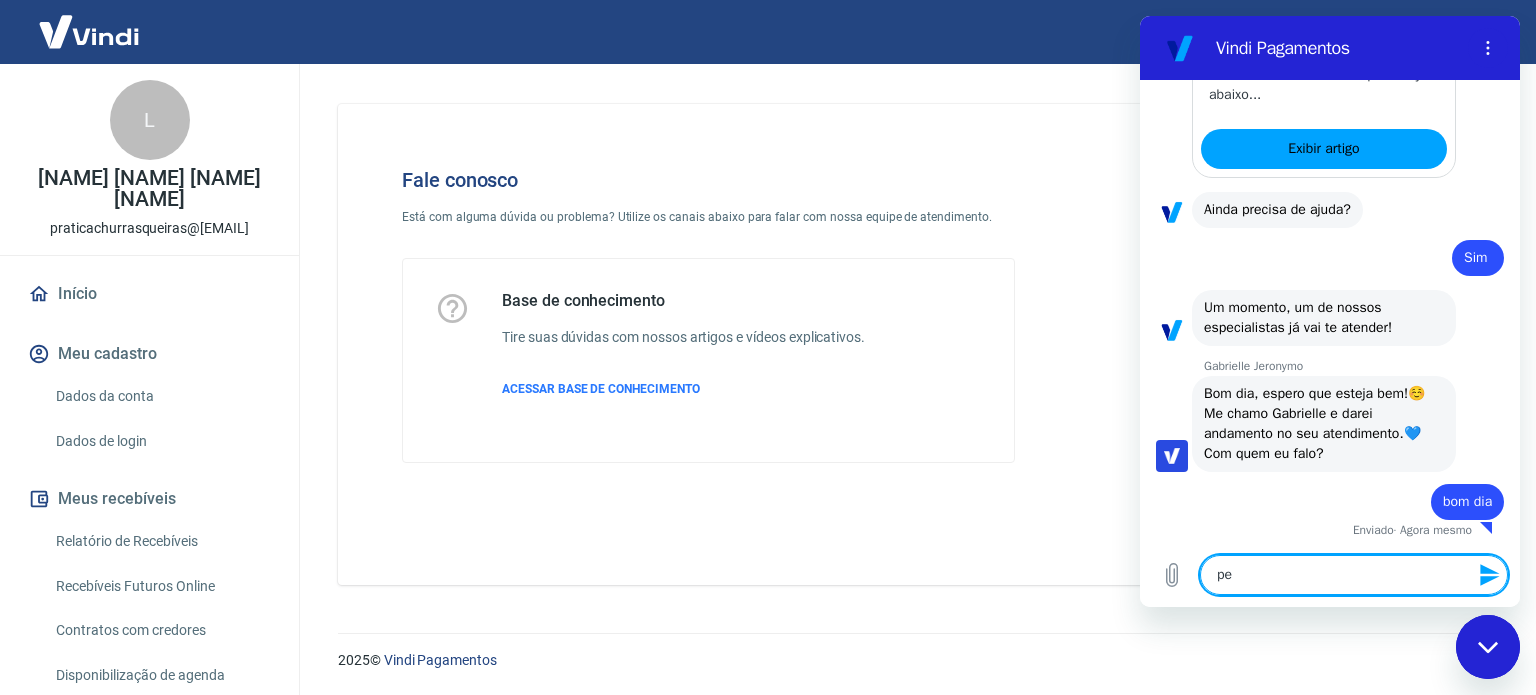 type on "p" 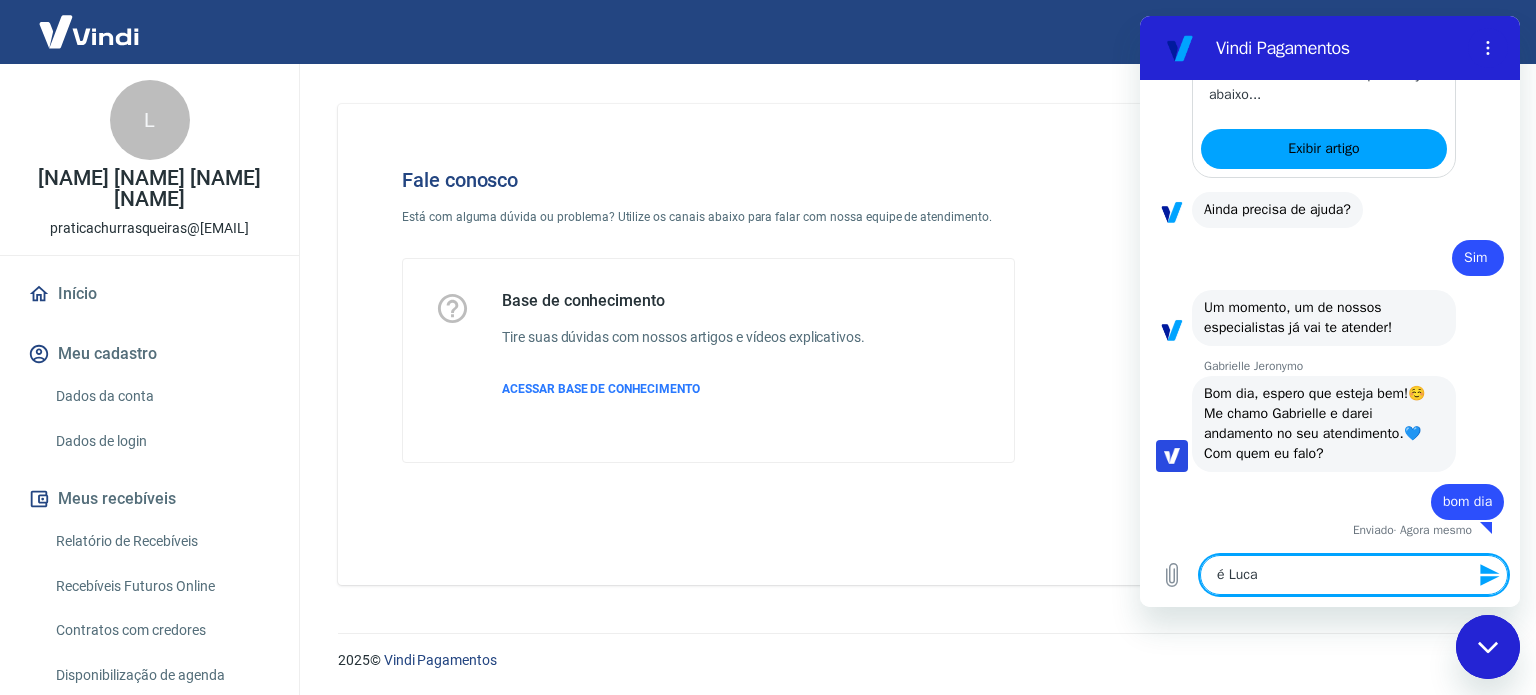 type on "é Lucas" 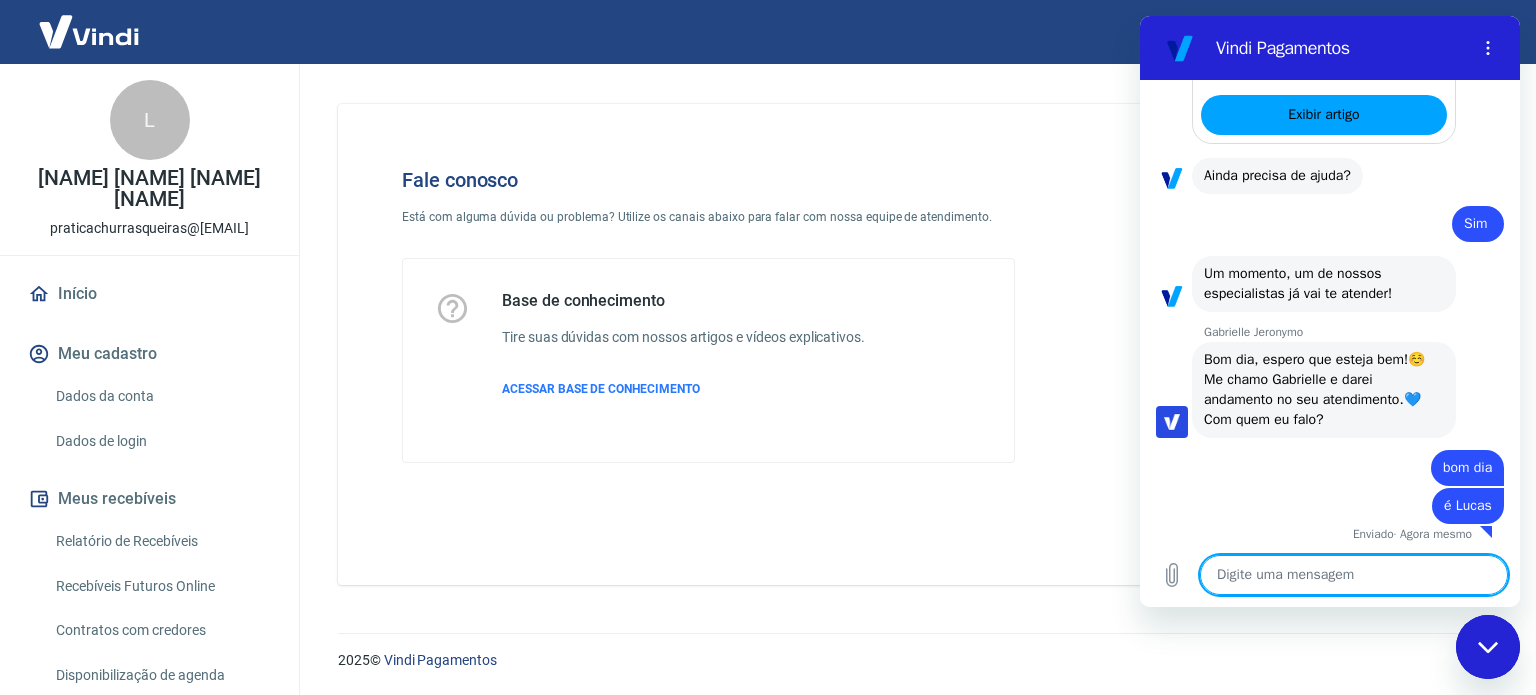 scroll, scrollTop: 2497, scrollLeft: 0, axis: vertical 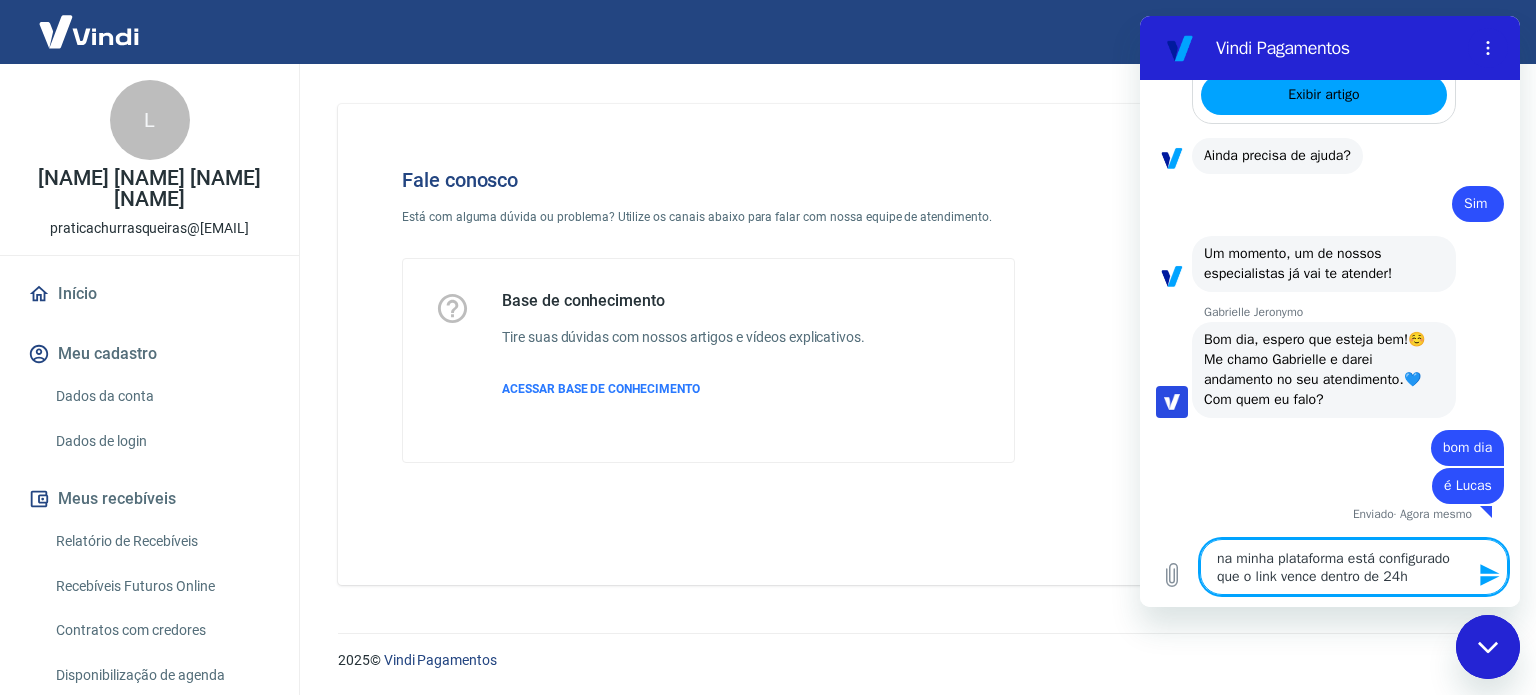 type on "na minha plataforma está configurado que o link vence dentro de 24h" 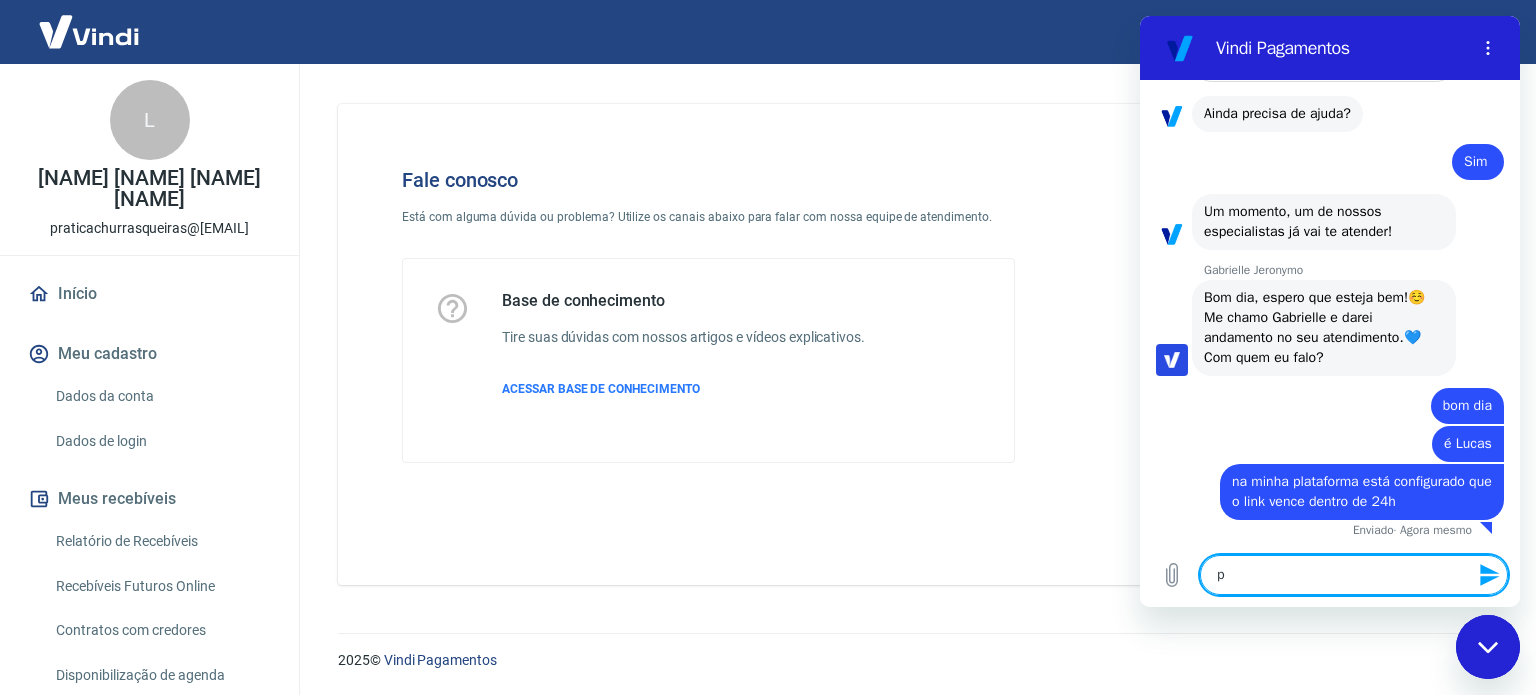 scroll, scrollTop: 2555, scrollLeft: 0, axis: vertical 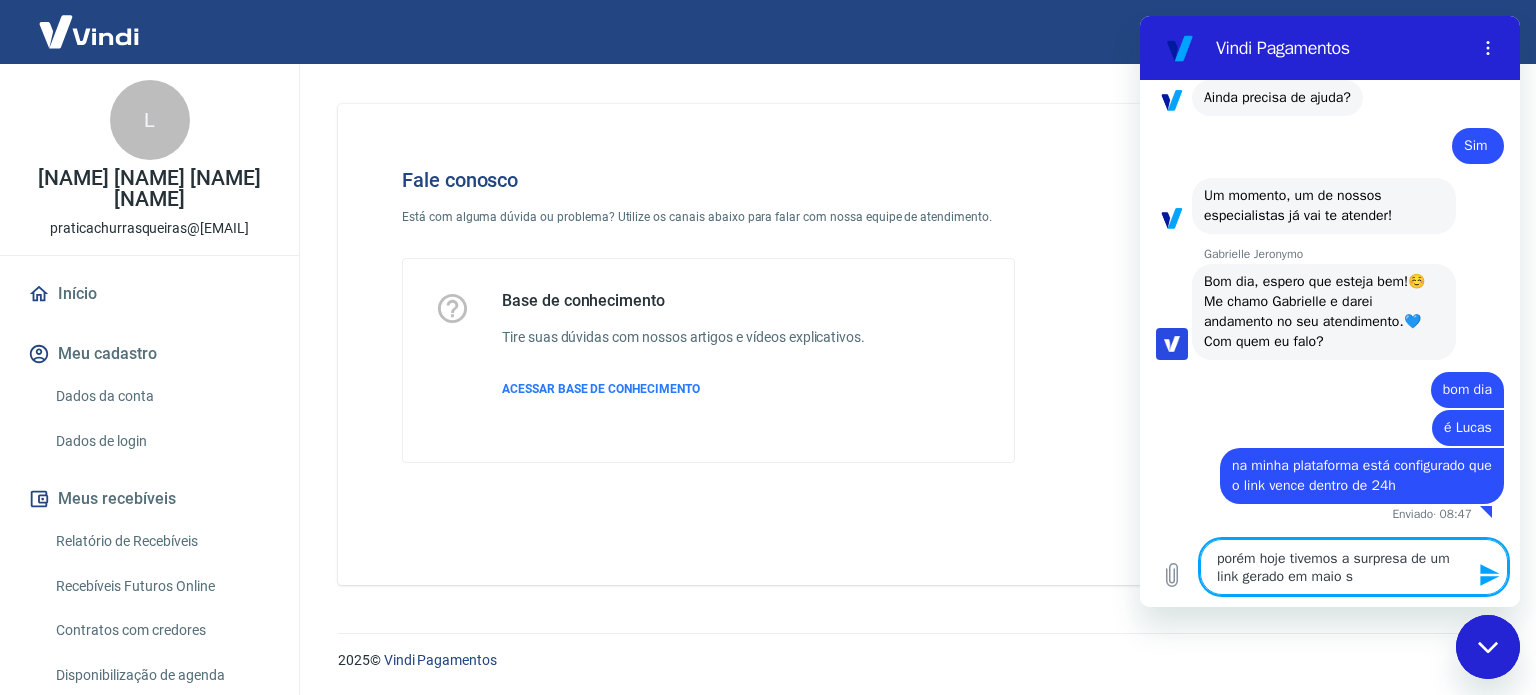 click on "porém hoje tivemos a surpresa de um link gerado em maio s" at bounding box center (1354, 567) 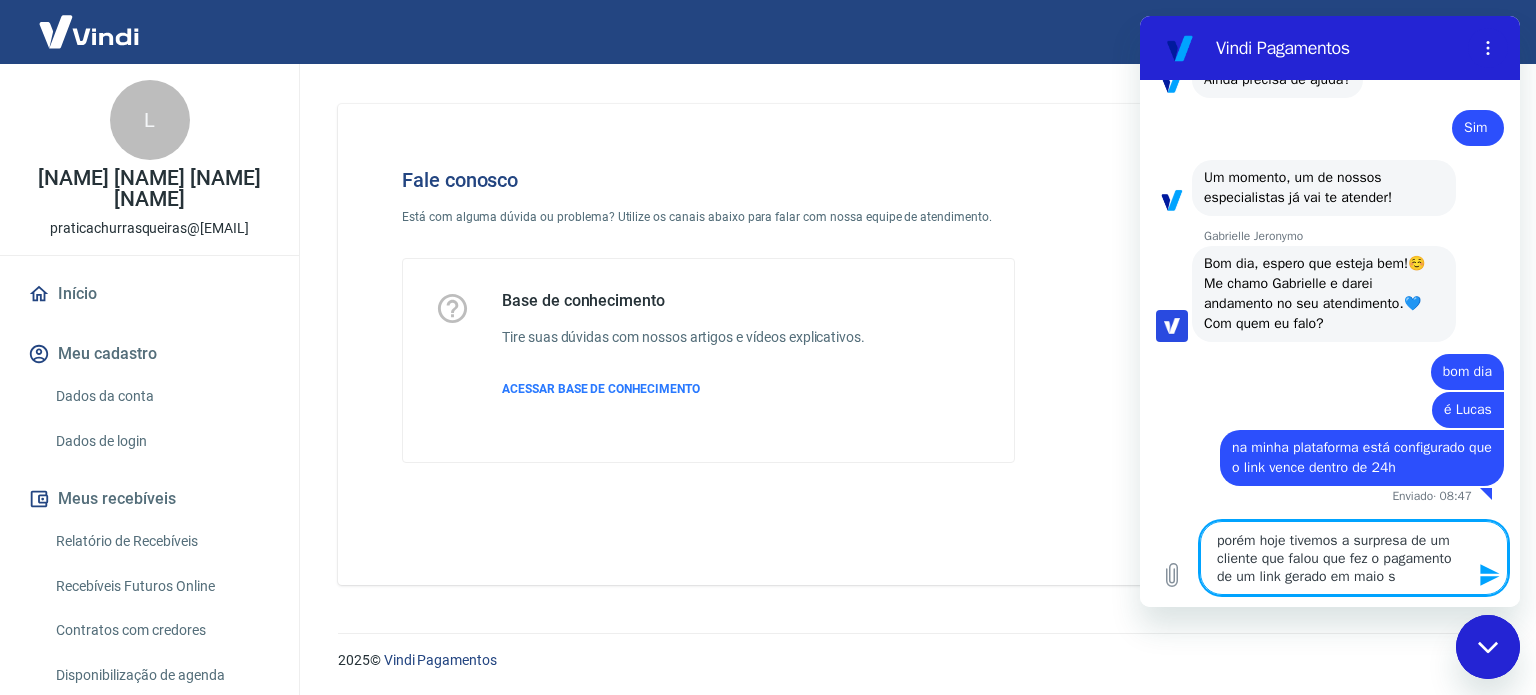 click on "porém hoje tivemos a surpresa de um cliente que falou que fez o pagamento de um link gerado em maio s" at bounding box center [1354, 558] 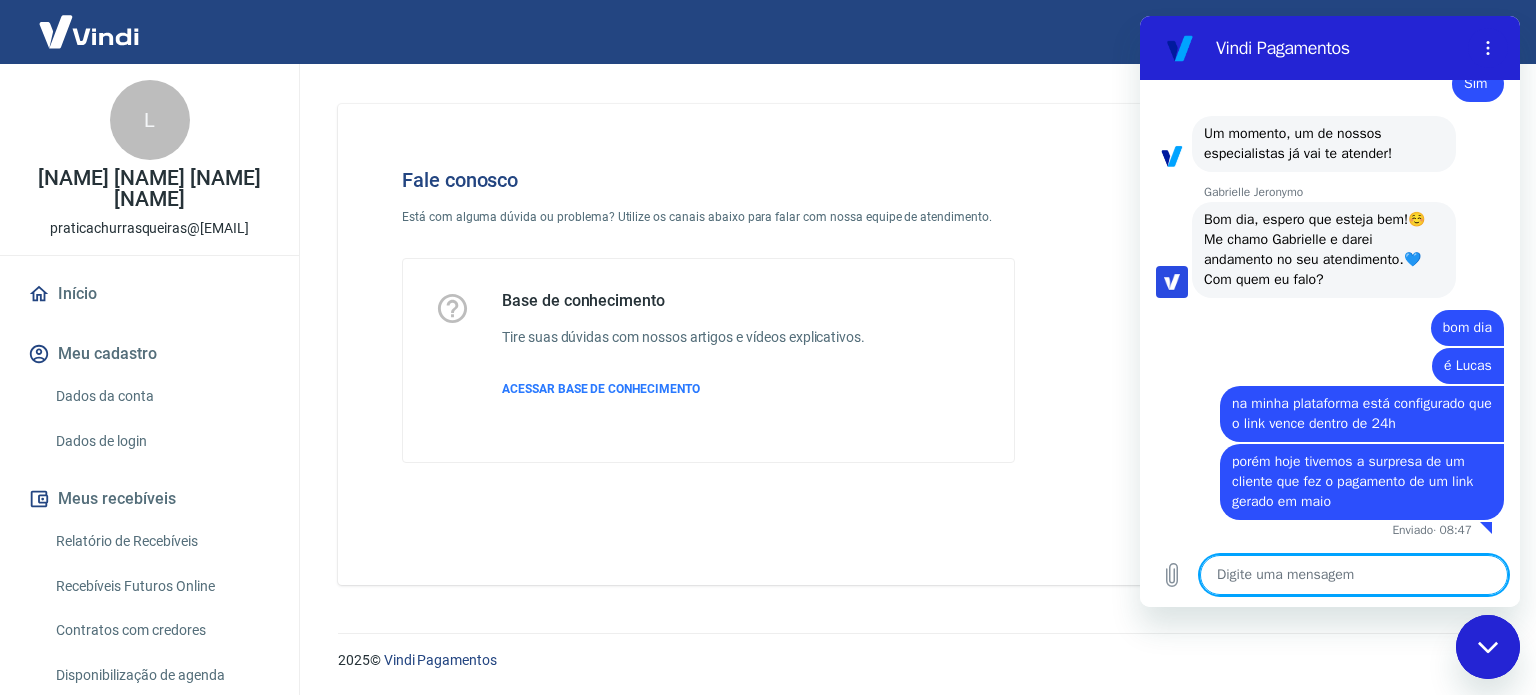 scroll, scrollTop: 2633, scrollLeft: 0, axis: vertical 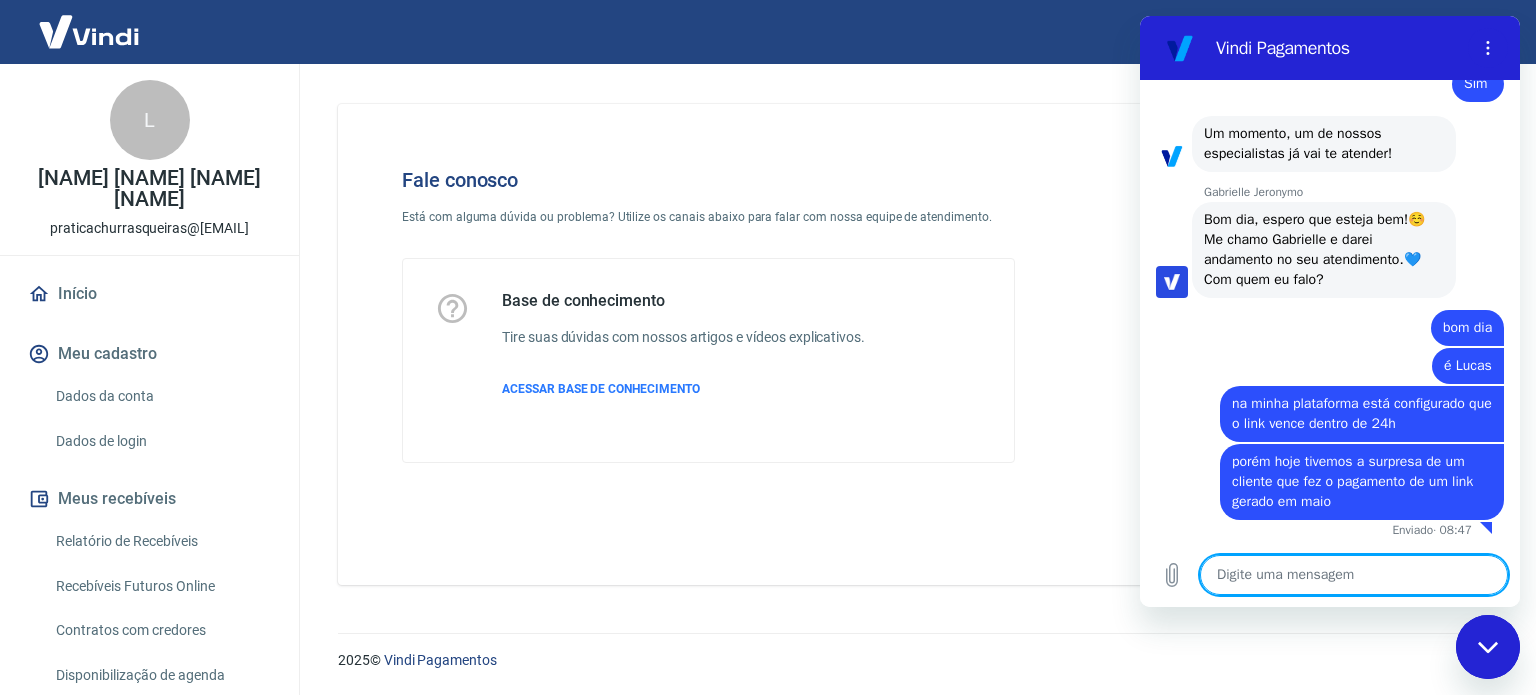 paste on "[PHONE]" 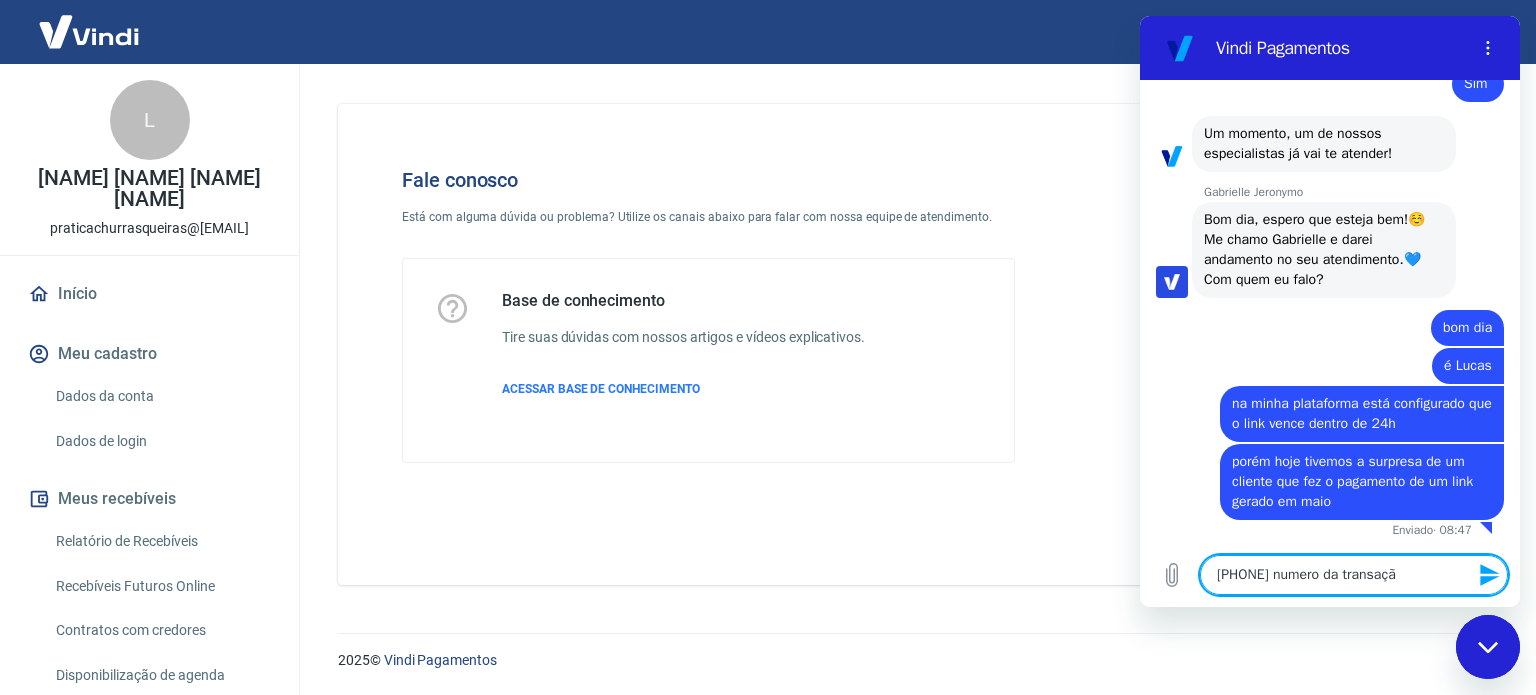 type on "221612130 numero da transação" 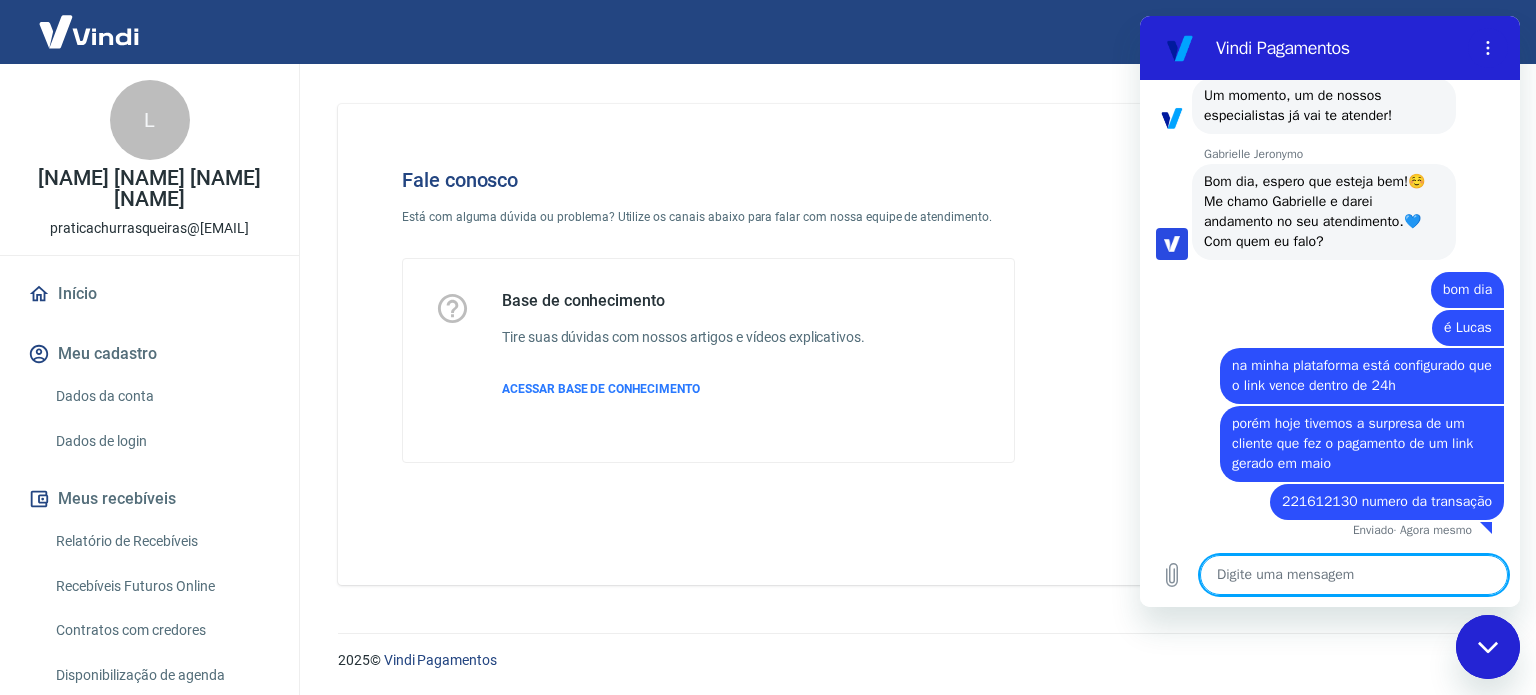 scroll, scrollTop: 2671, scrollLeft: 0, axis: vertical 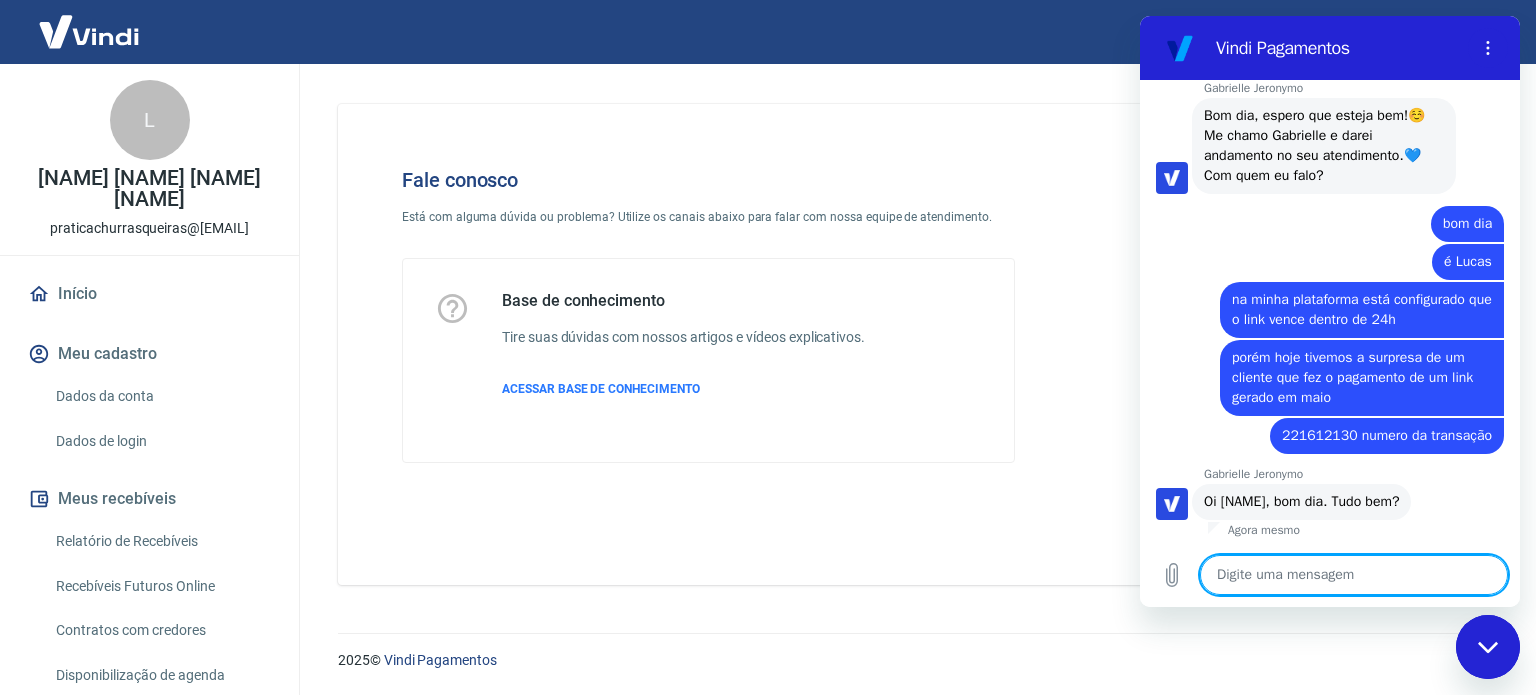 click at bounding box center [1354, 575] 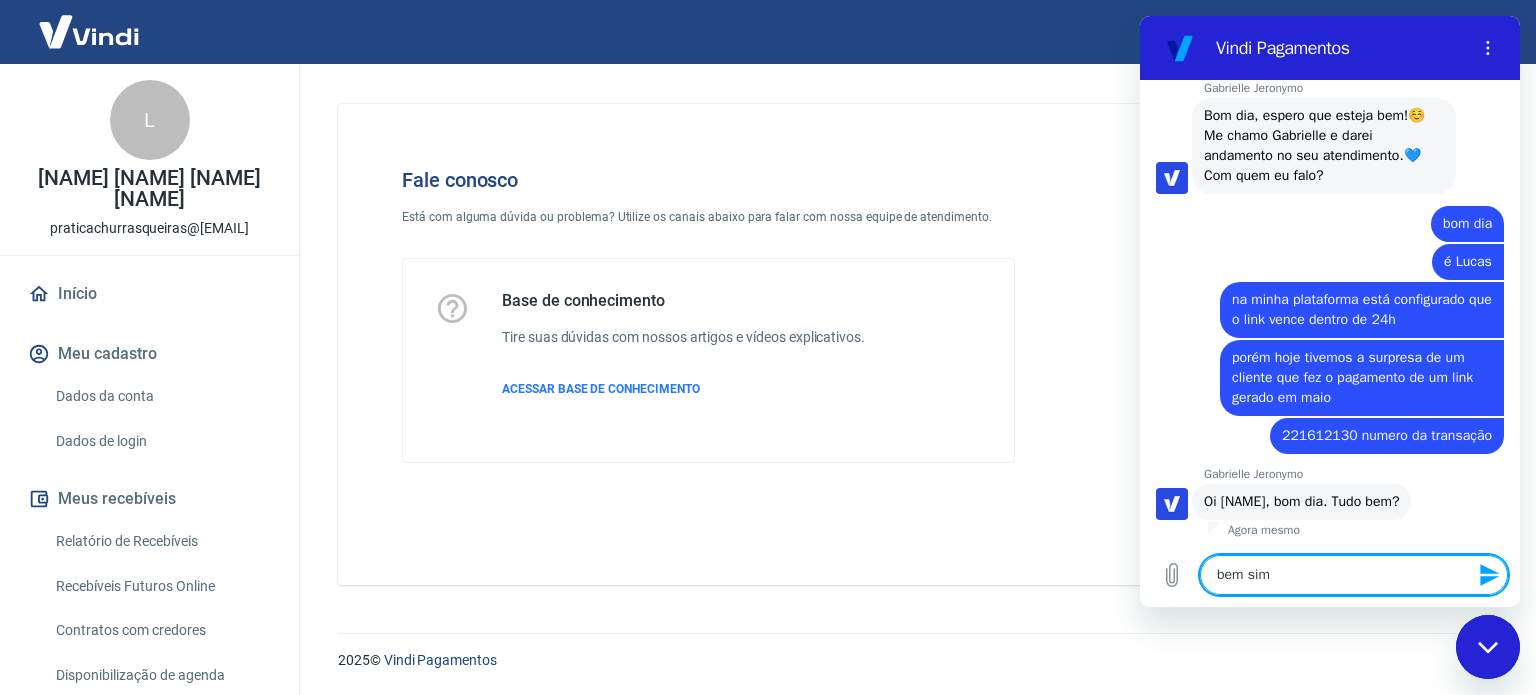 type on "bem sim7" 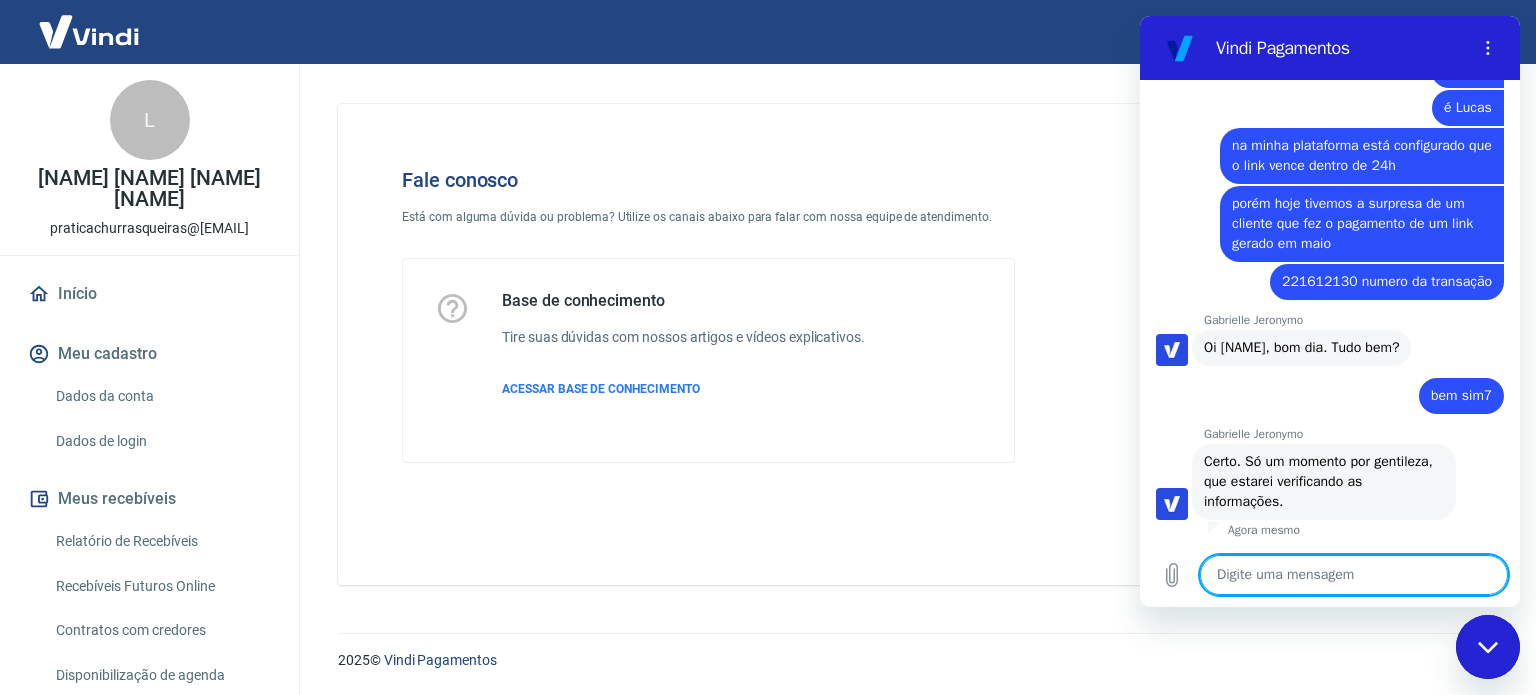 scroll, scrollTop: 2891, scrollLeft: 0, axis: vertical 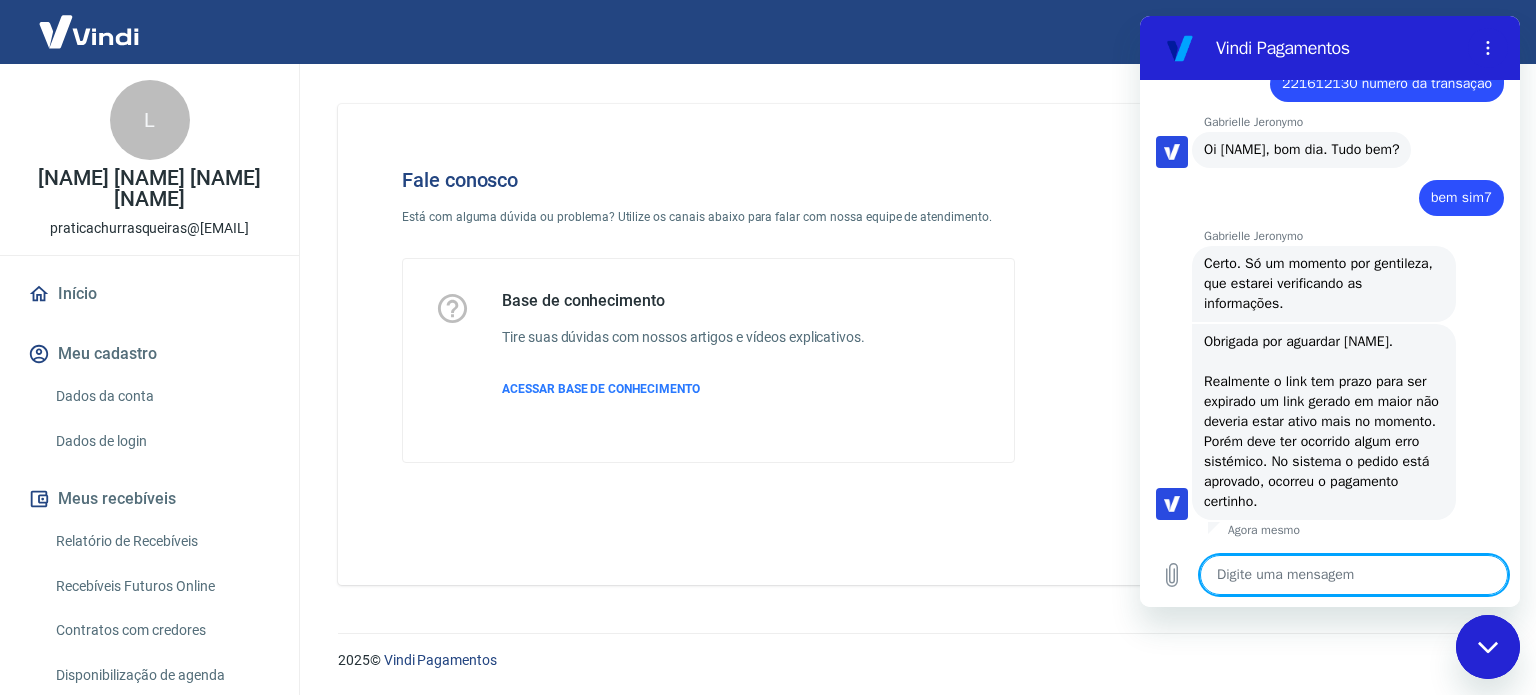 click at bounding box center [1354, 575] 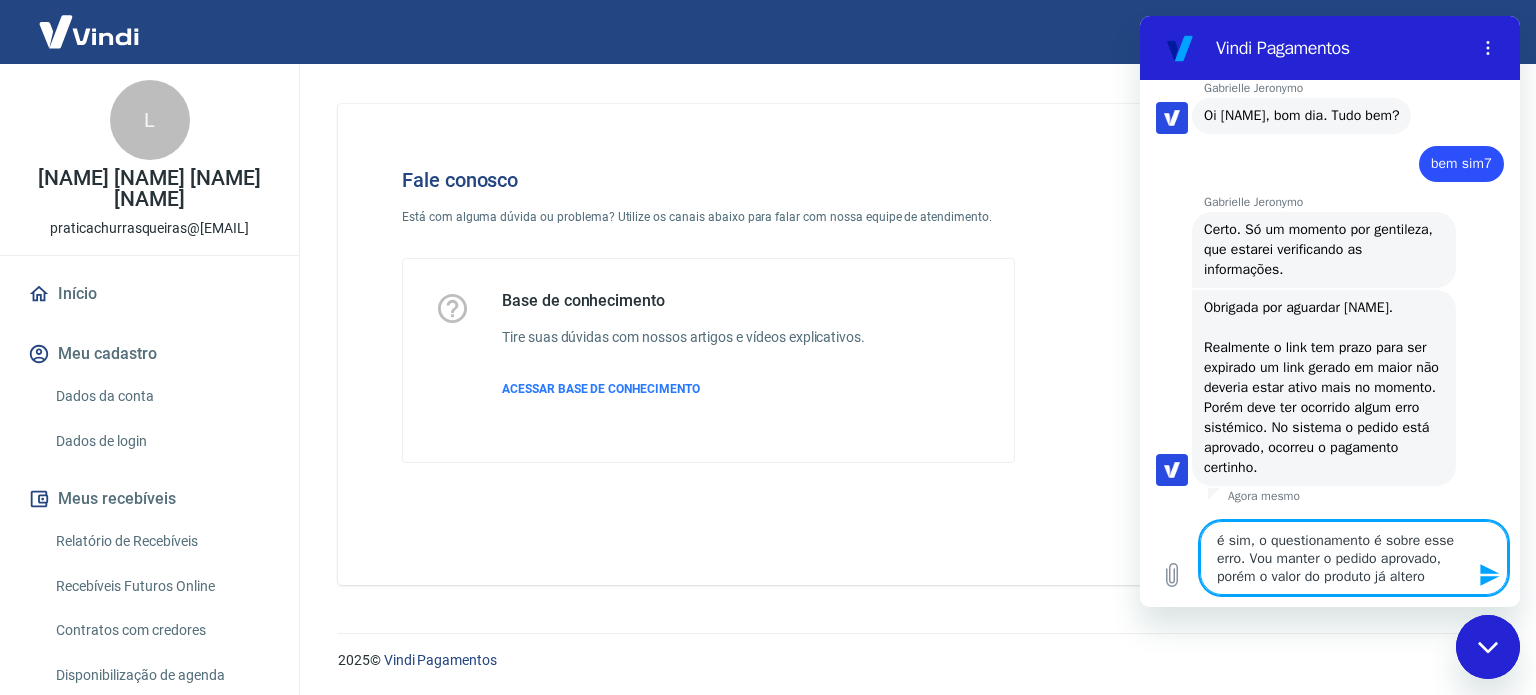 type on "é sim, o questionamento é sobre esse erro. Vou manter o pedido aprovado, porém o valor do produto já alterou" 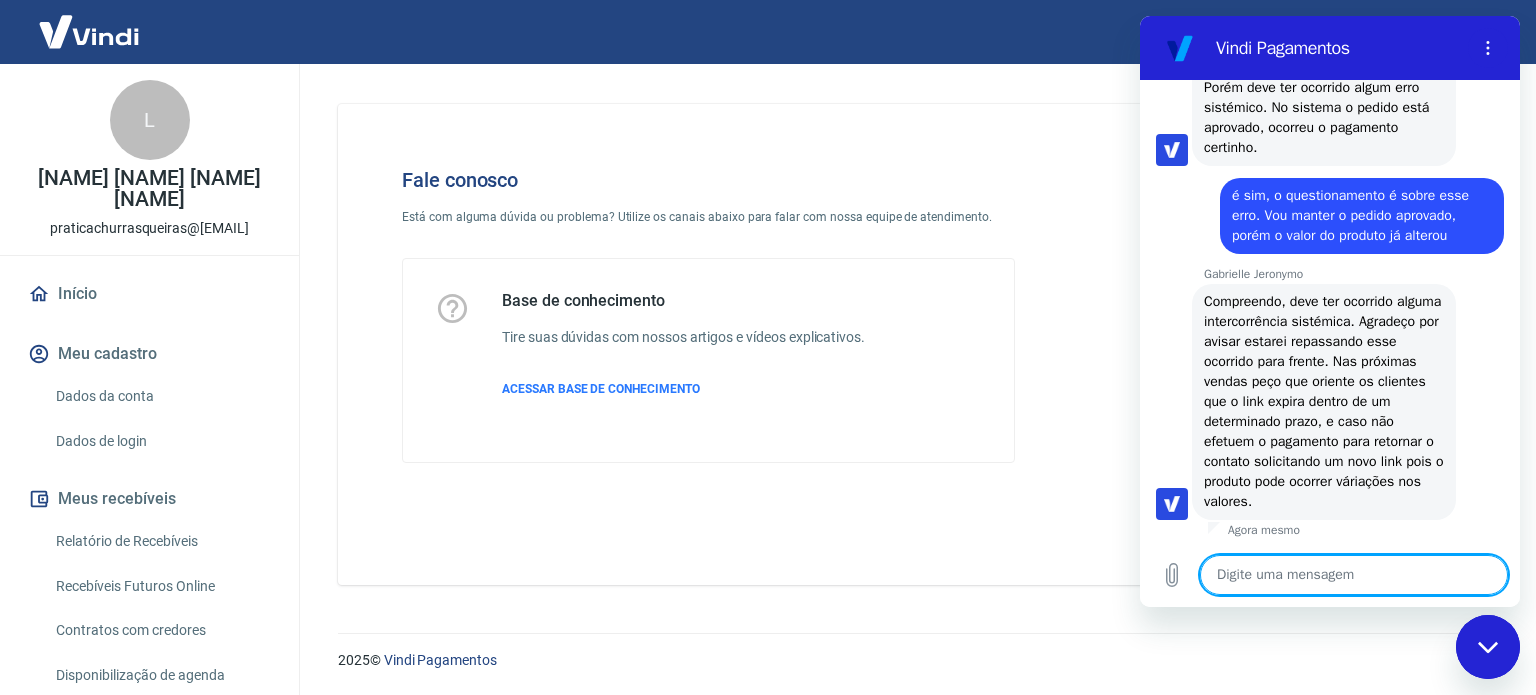 scroll, scrollTop: 3463, scrollLeft: 0, axis: vertical 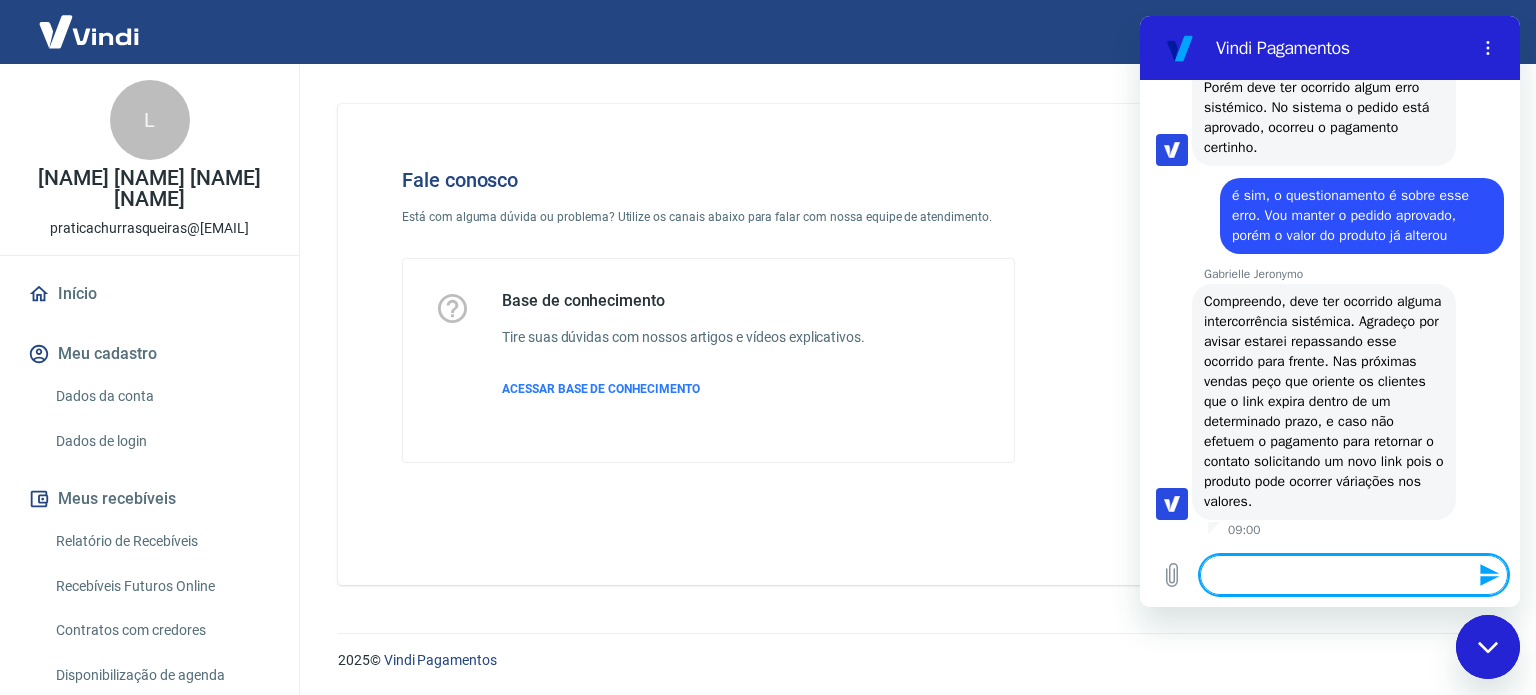 click at bounding box center (1354, 575) 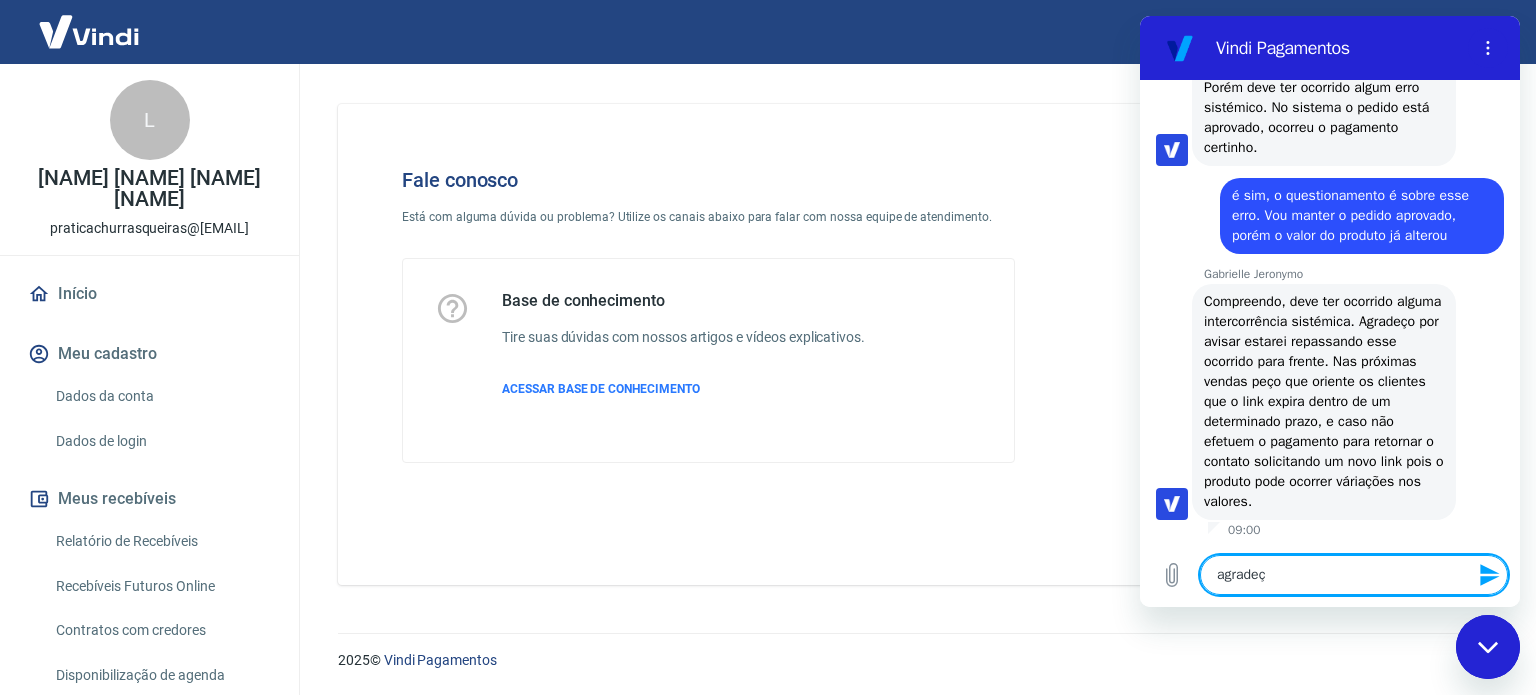 type on "agradeço" 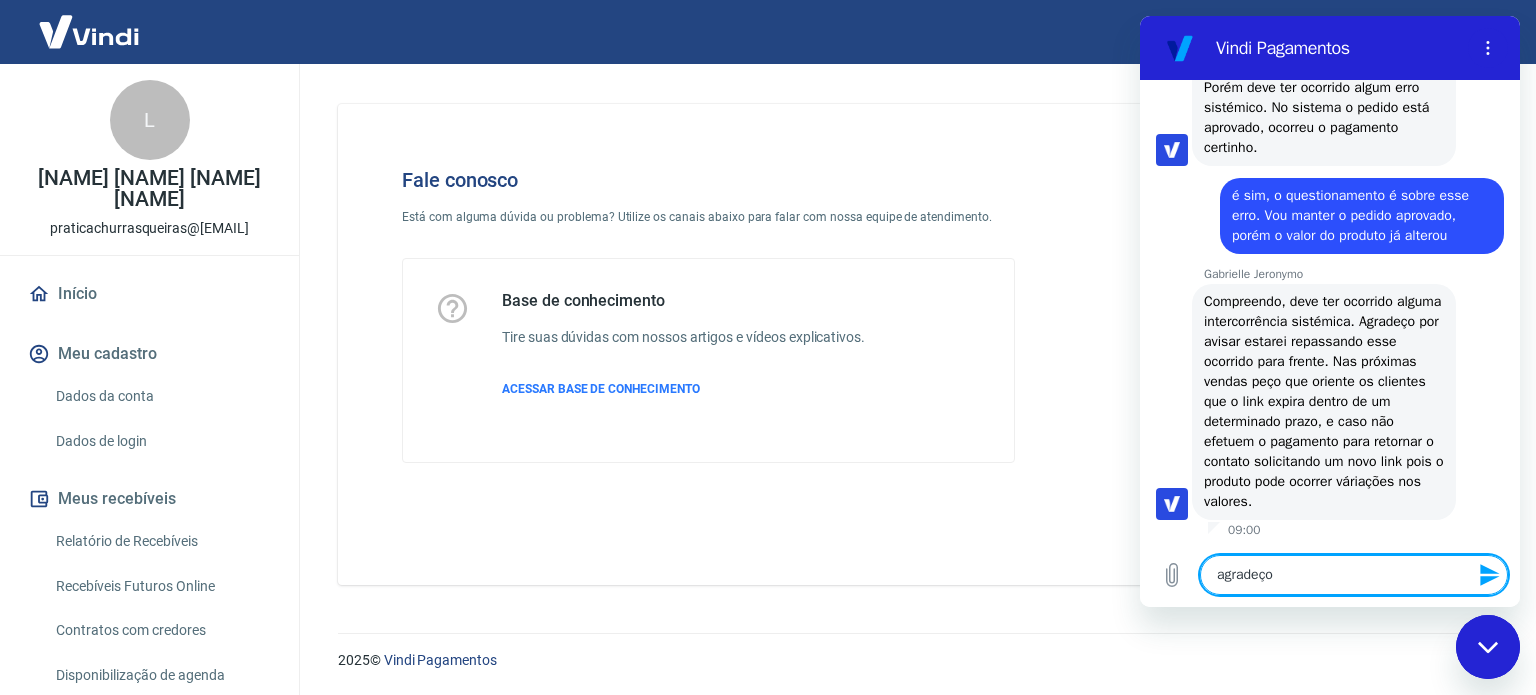 type 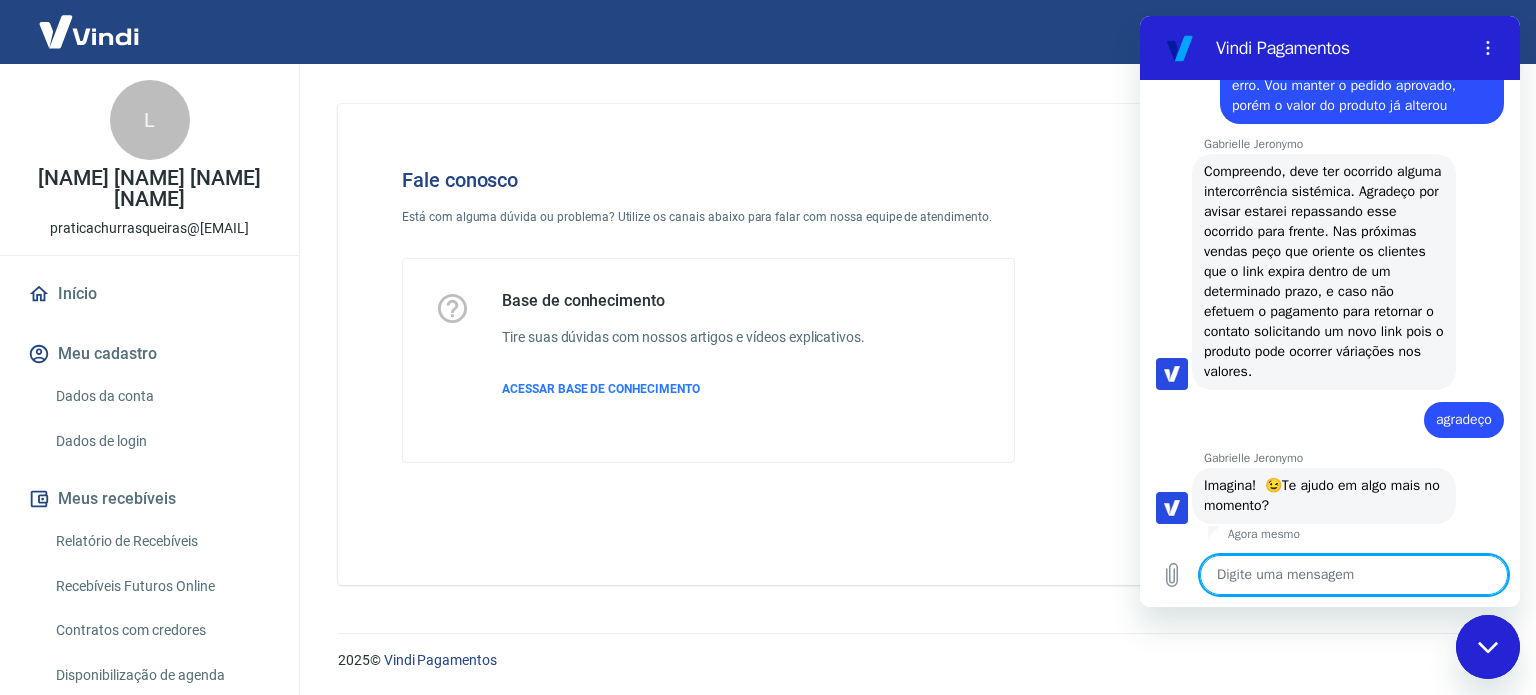 scroll, scrollTop: 3597, scrollLeft: 0, axis: vertical 